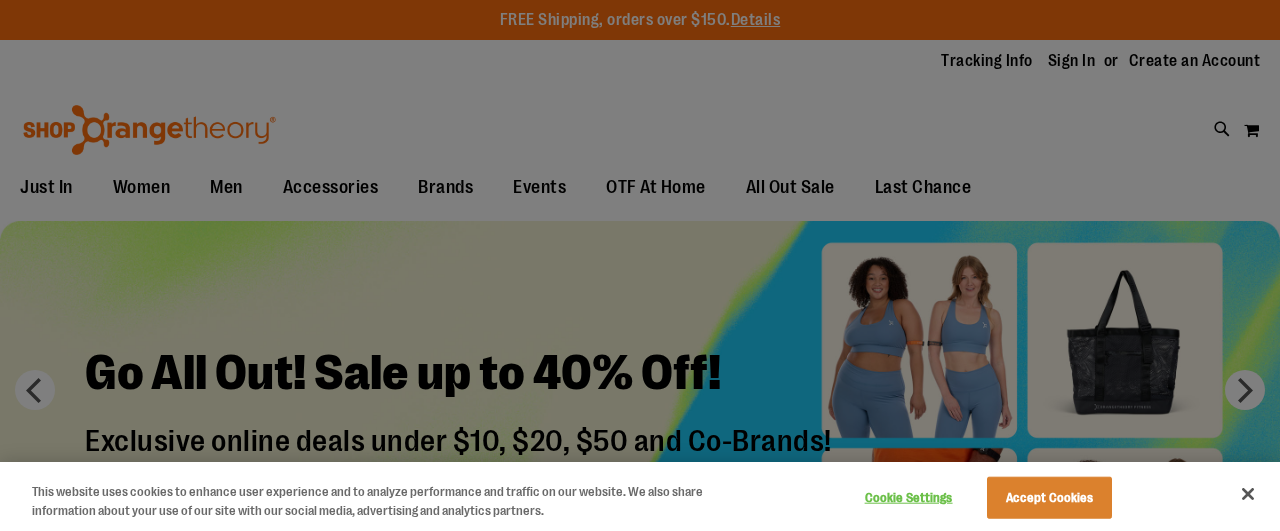 scroll, scrollTop: 0, scrollLeft: 0, axis: both 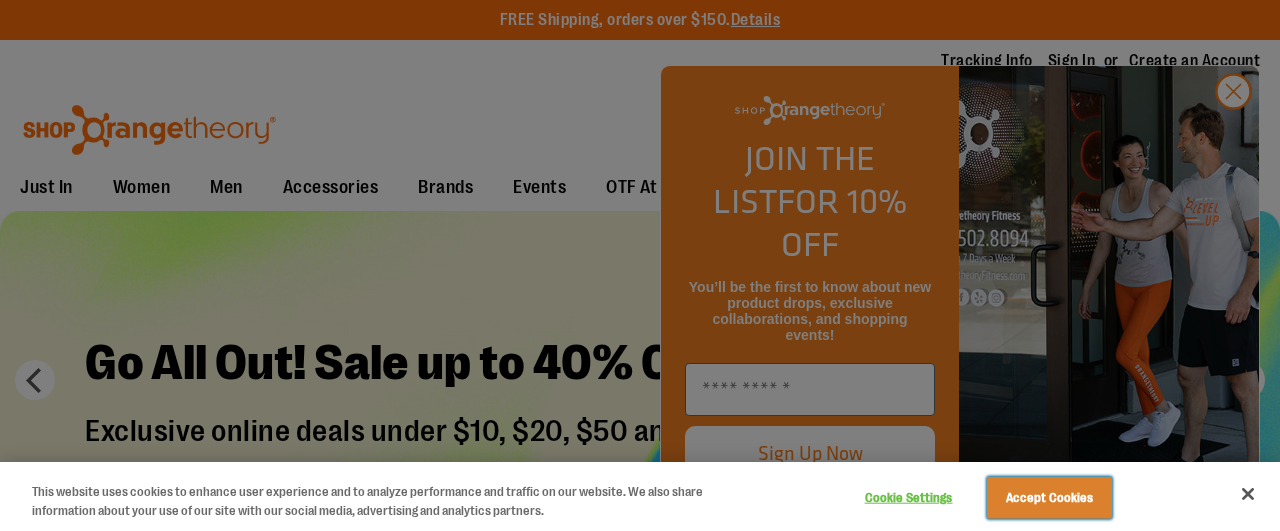 click on "Accept Cookies" at bounding box center (1049, 498) 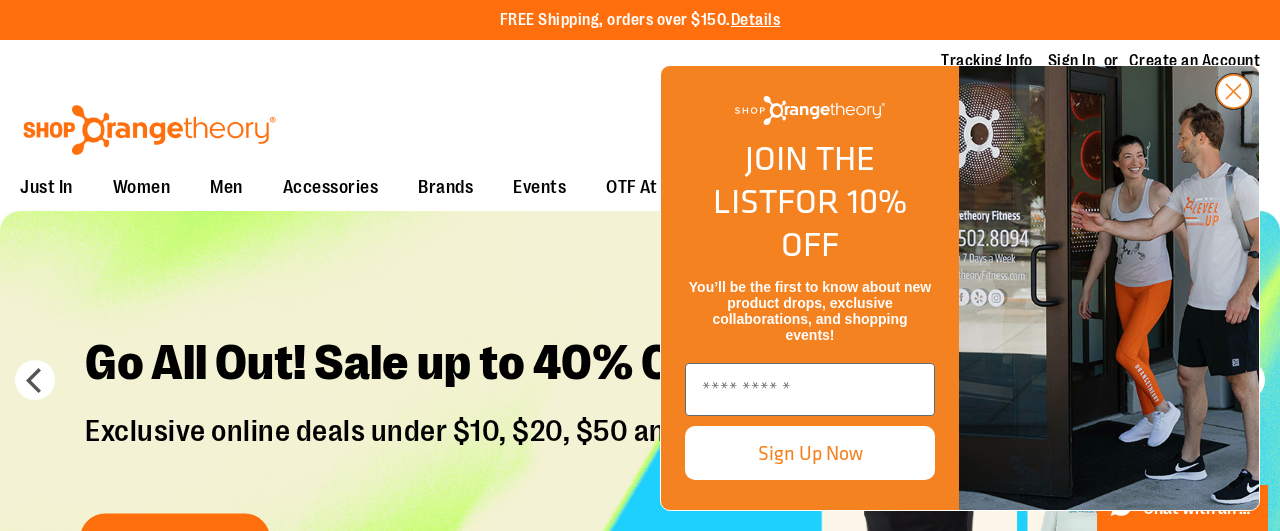 click 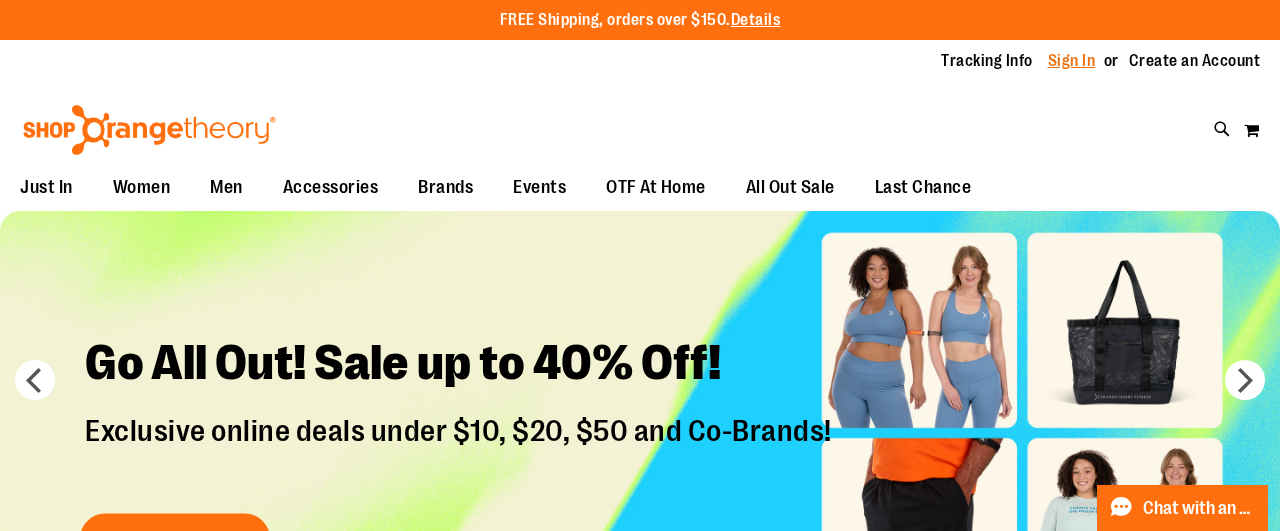 click on "Sign In" at bounding box center [1072, 61] 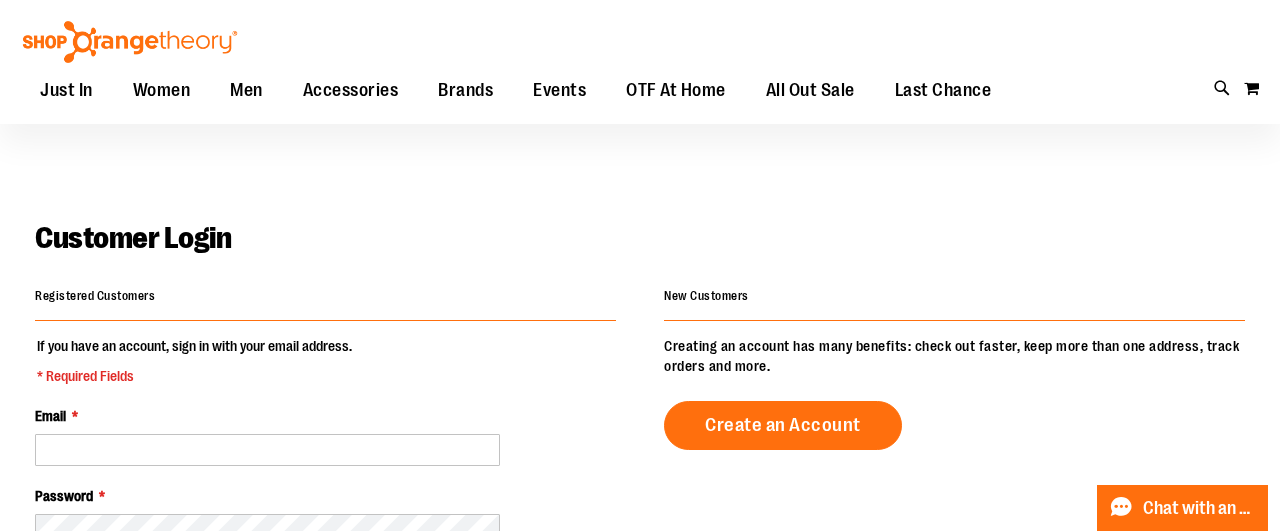 scroll, scrollTop: 207, scrollLeft: 0, axis: vertical 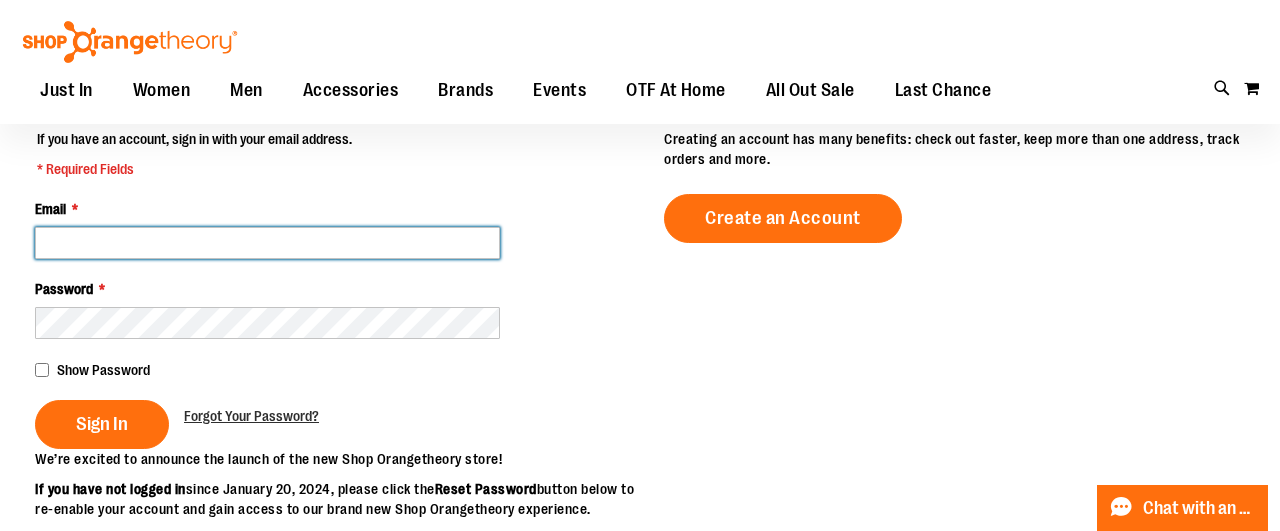 click on "Email *" at bounding box center (267, 243) 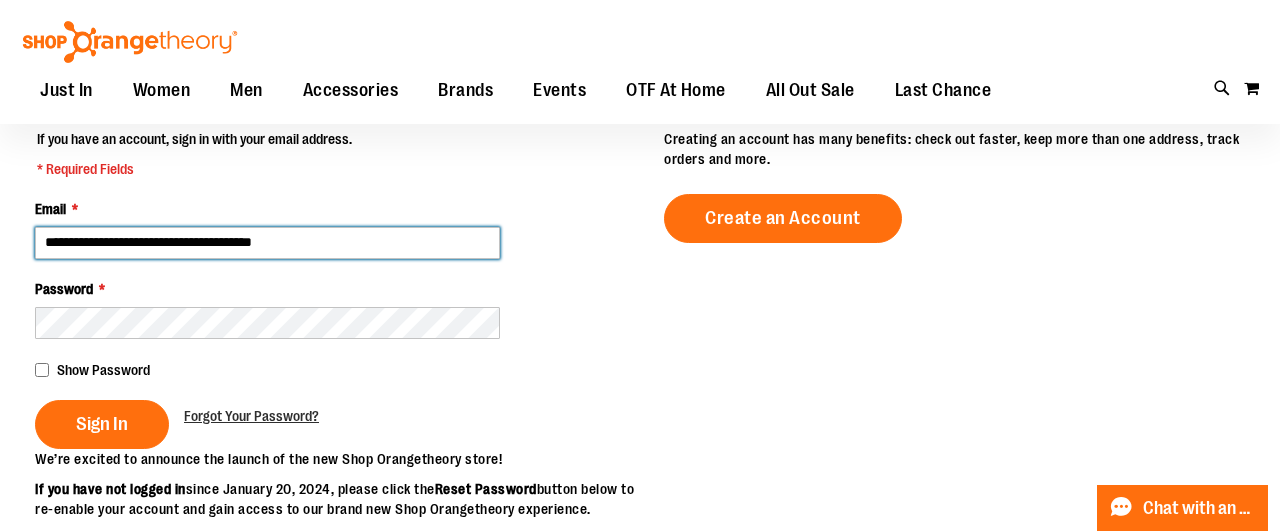 type on "**********" 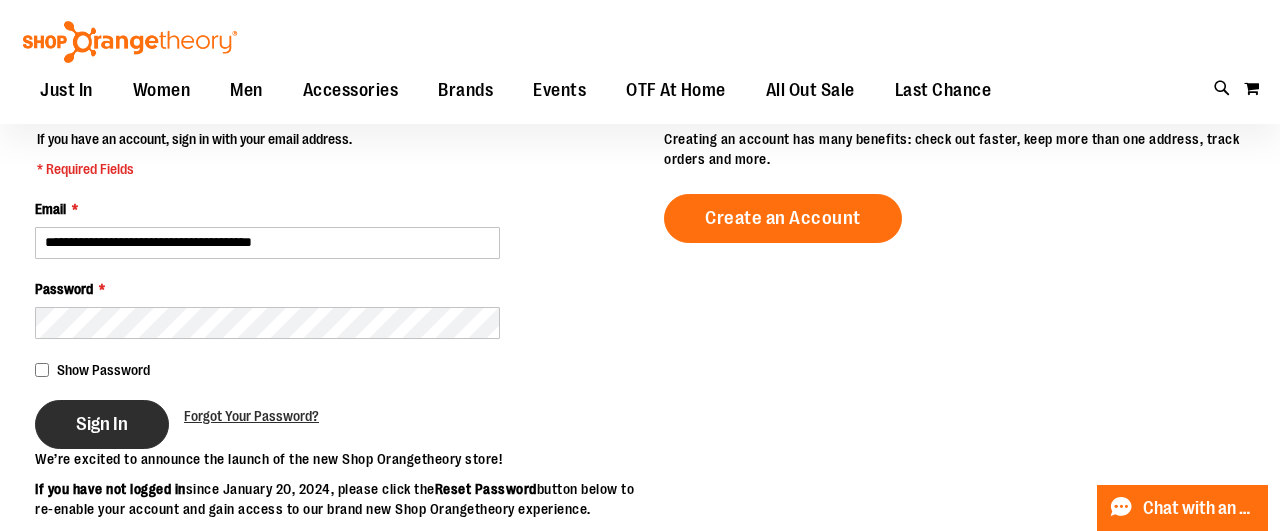 click on "Sign In" at bounding box center (102, 424) 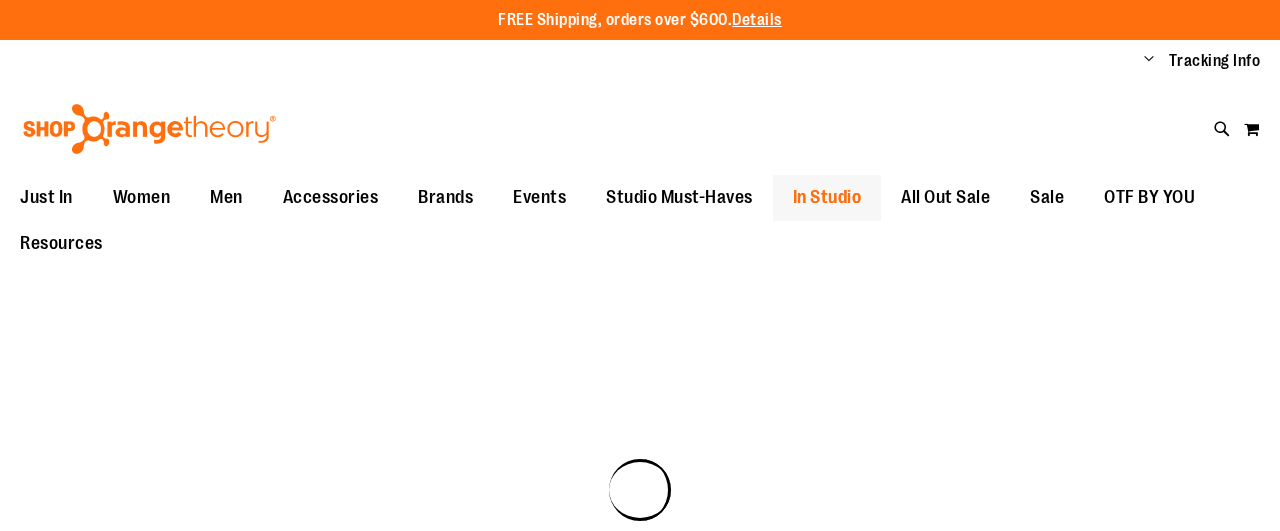 scroll, scrollTop: 0, scrollLeft: 0, axis: both 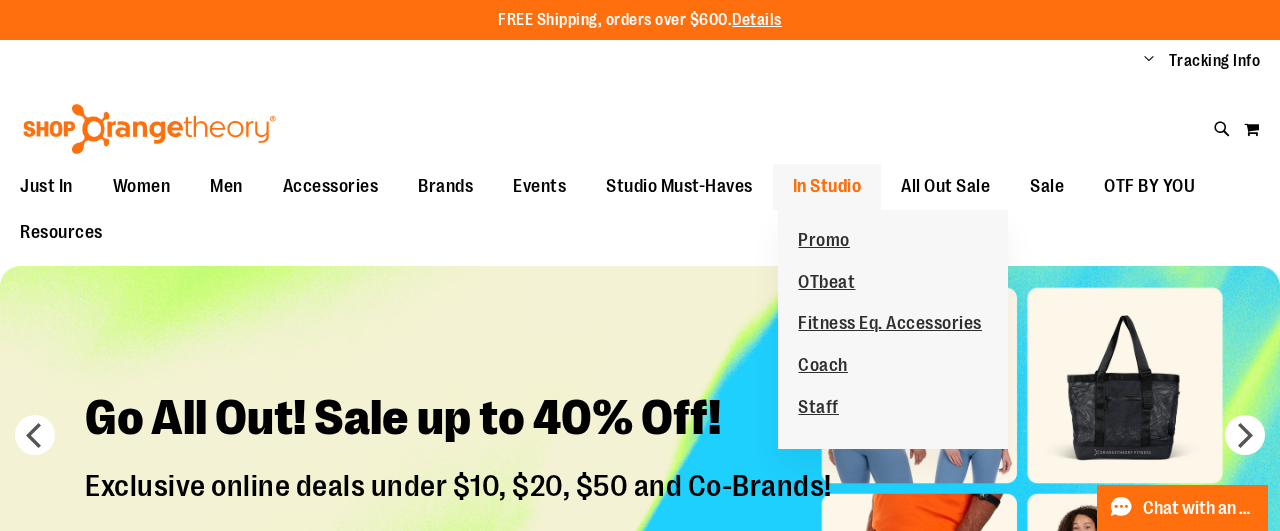 click on "In Studio" at bounding box center [827, 186] 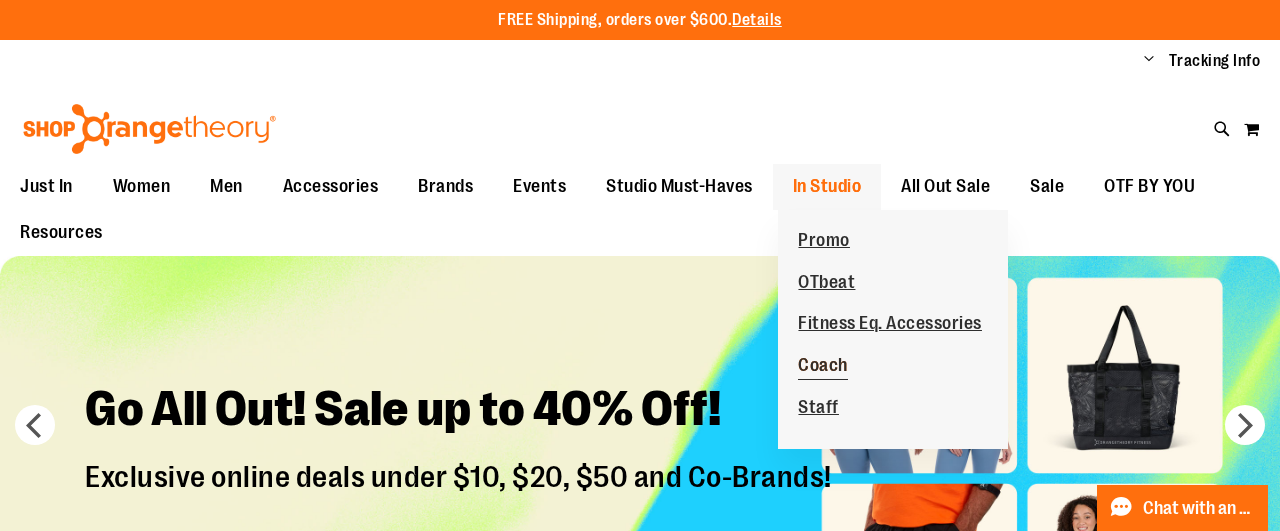 click on "Coach" at bounding box center (823, 367) 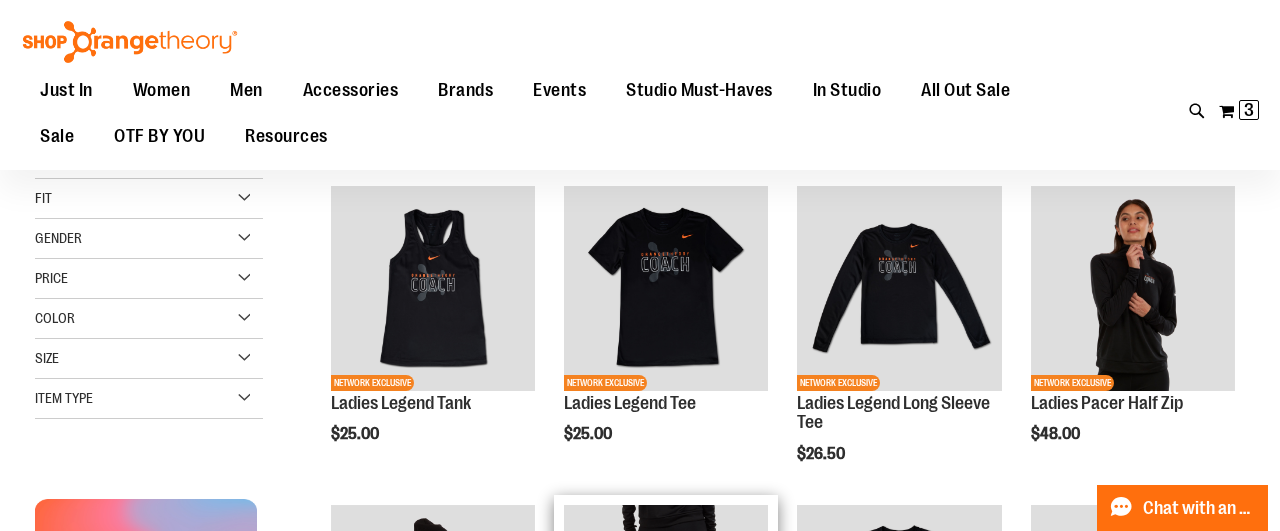 scroll, scrollTop: 411, scrollLeft: 0, axis: vertical 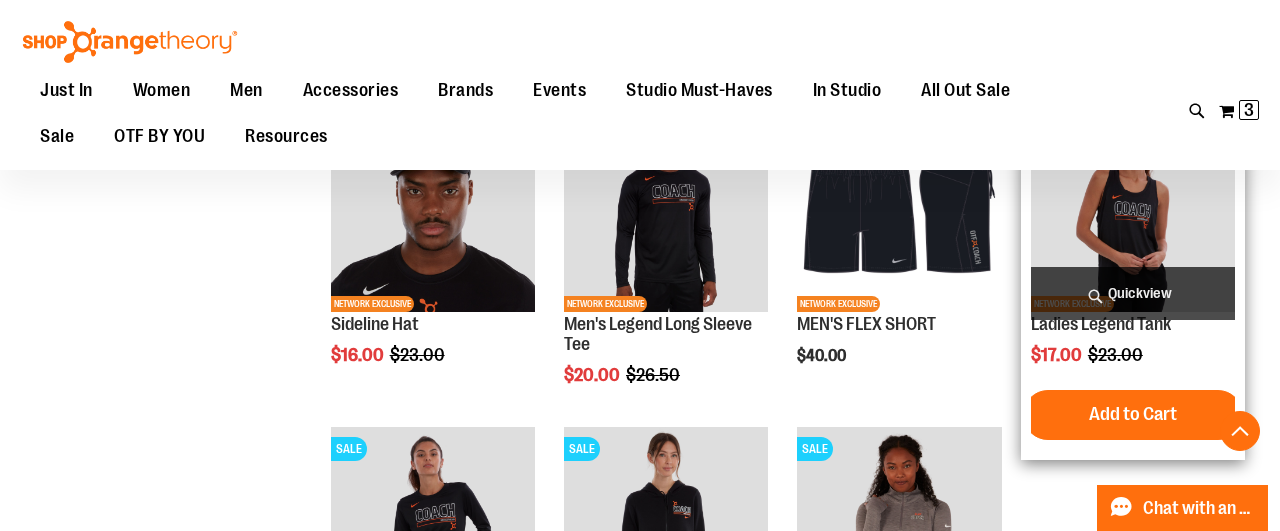 drag, startPoint x: 1106, startPoint y: 239, endPoint x: 1090, endPoint y: 243, distance: 16.492422 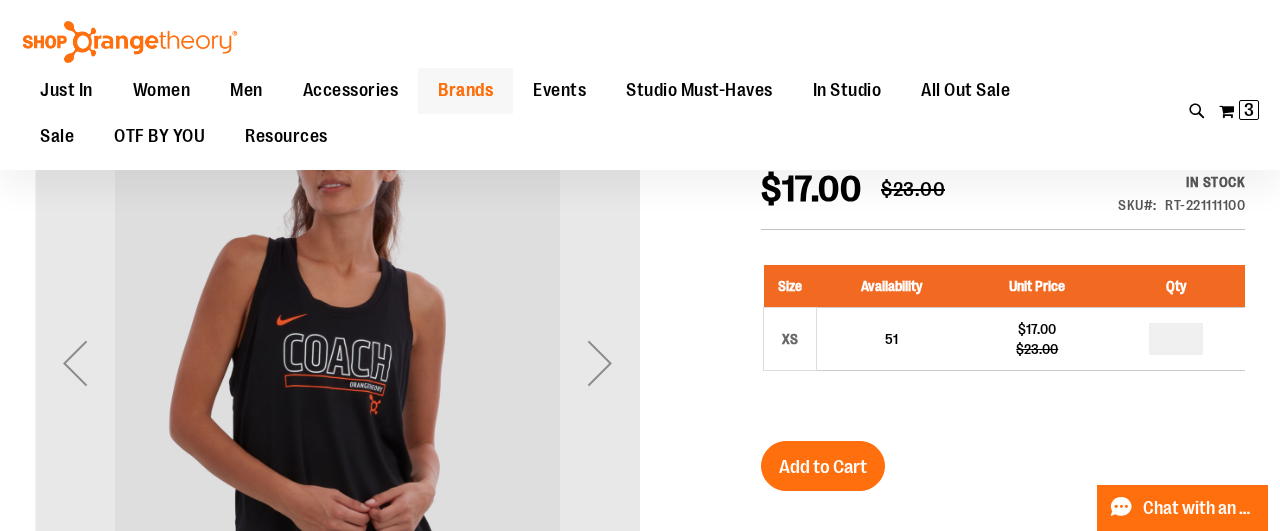 scroll, scrollTop: 0, scrollLeft: 0, axis: both 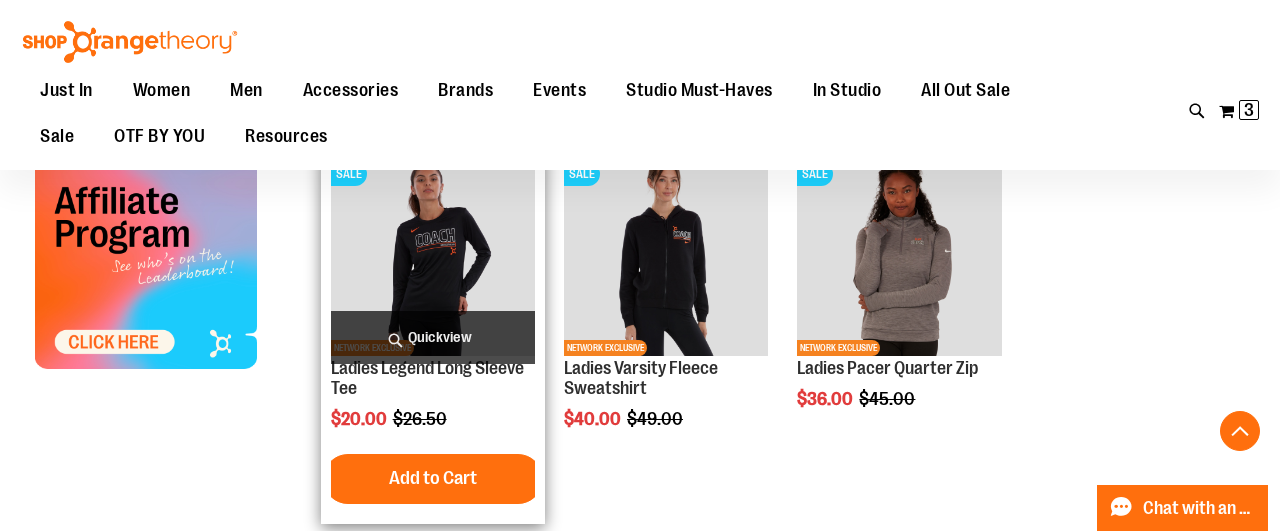 click at bounding box center (433, 254) 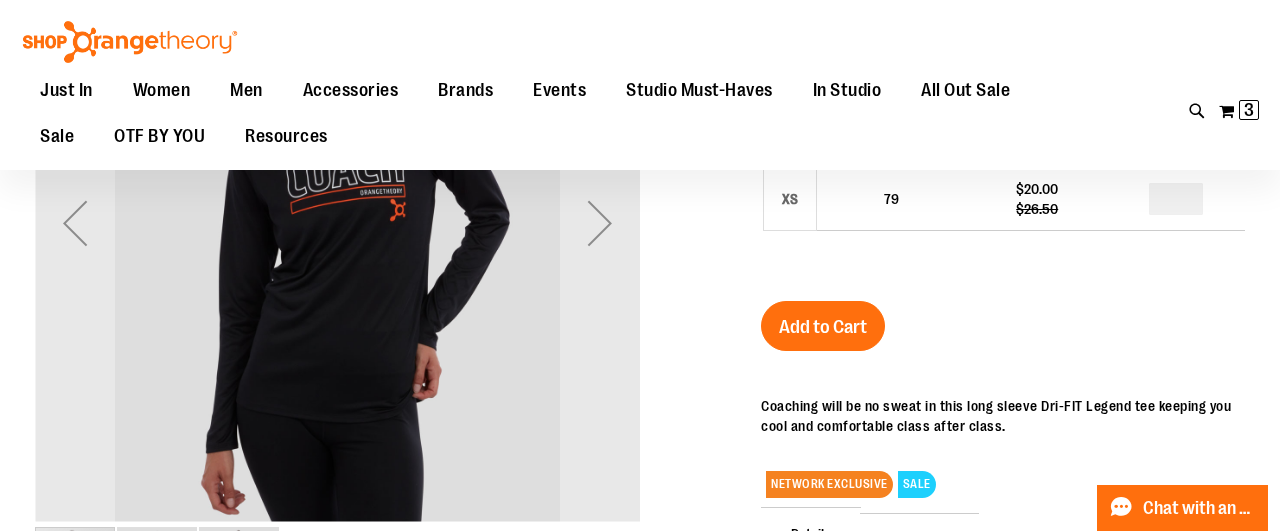scroll, scrollTop: 45, scrollLeft: 0, axis: vertical 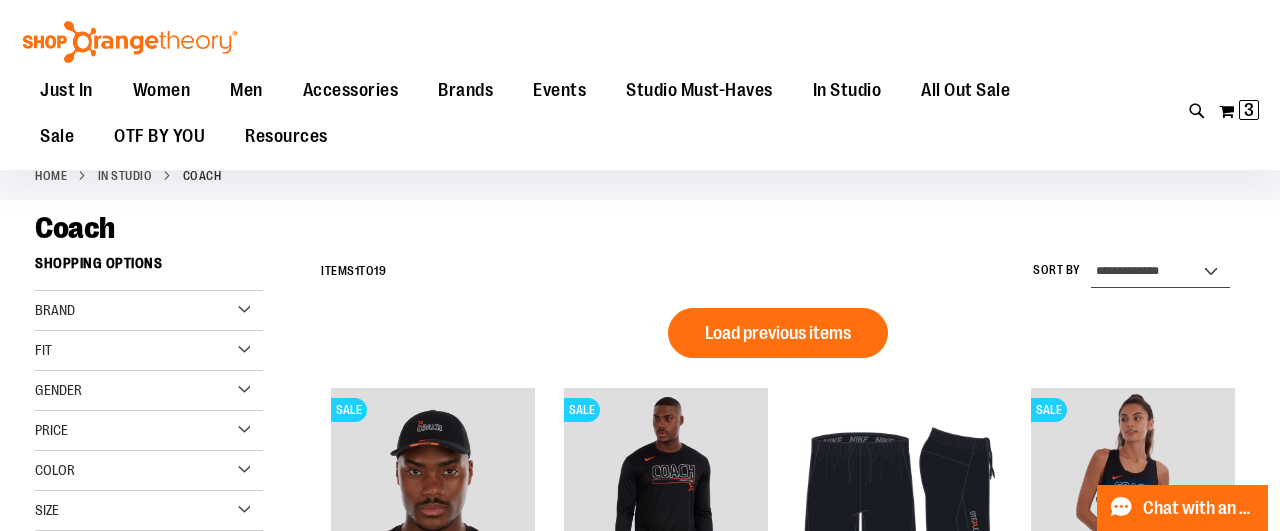click on "**********" at bounding box center (1160, 272) 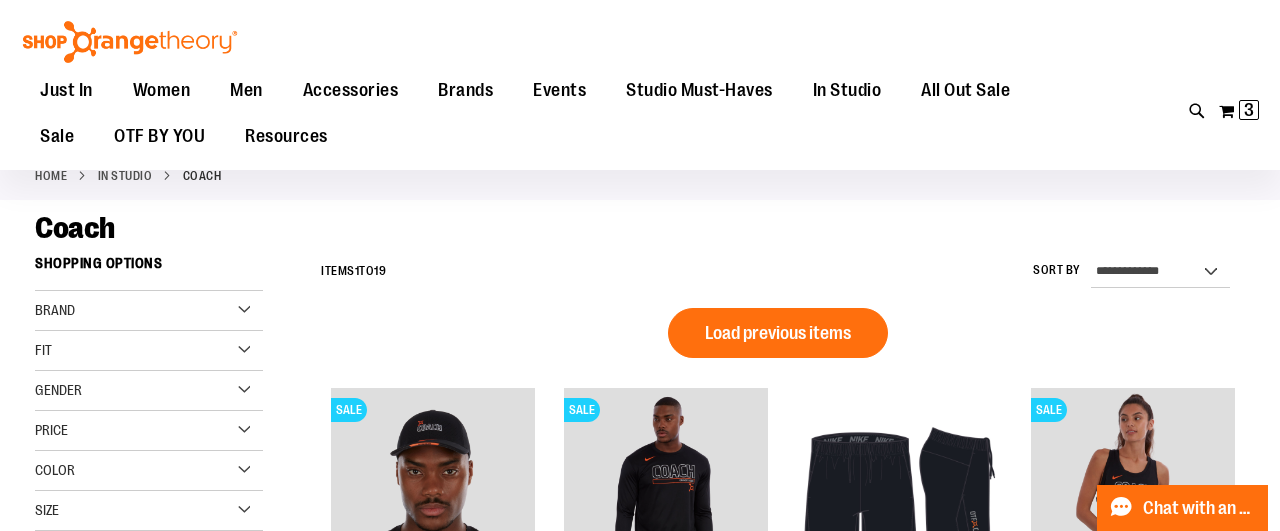 drag, startPoint x: 1200, startPoint y: 273, endPoint x: 485, endPoint y: 321, distance: 716.6094 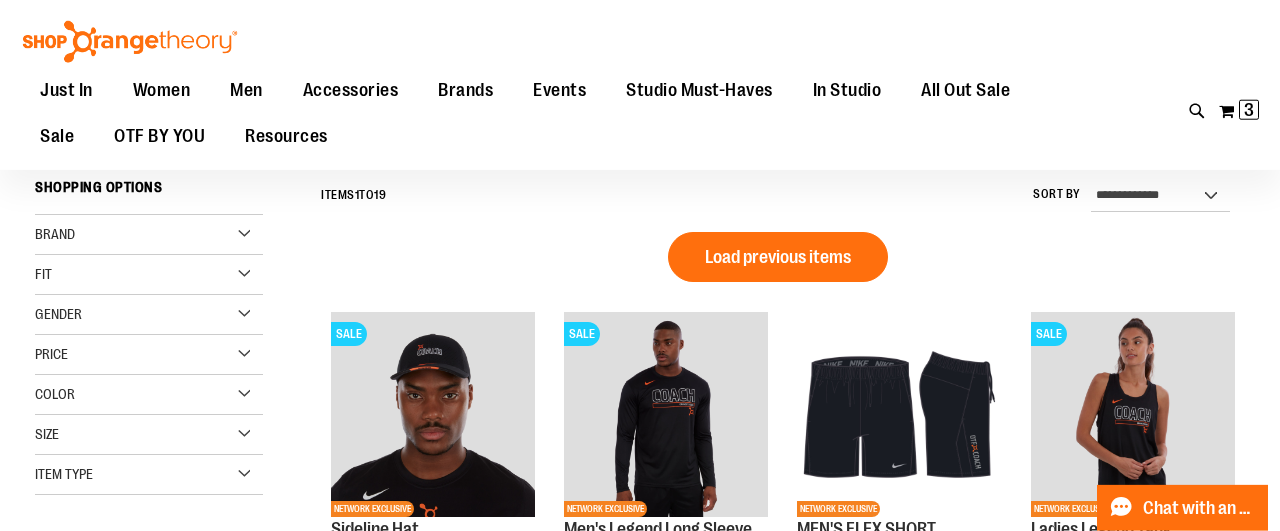 scroll, scrollTop: 207, scrollLeft: 0, axis: vertical 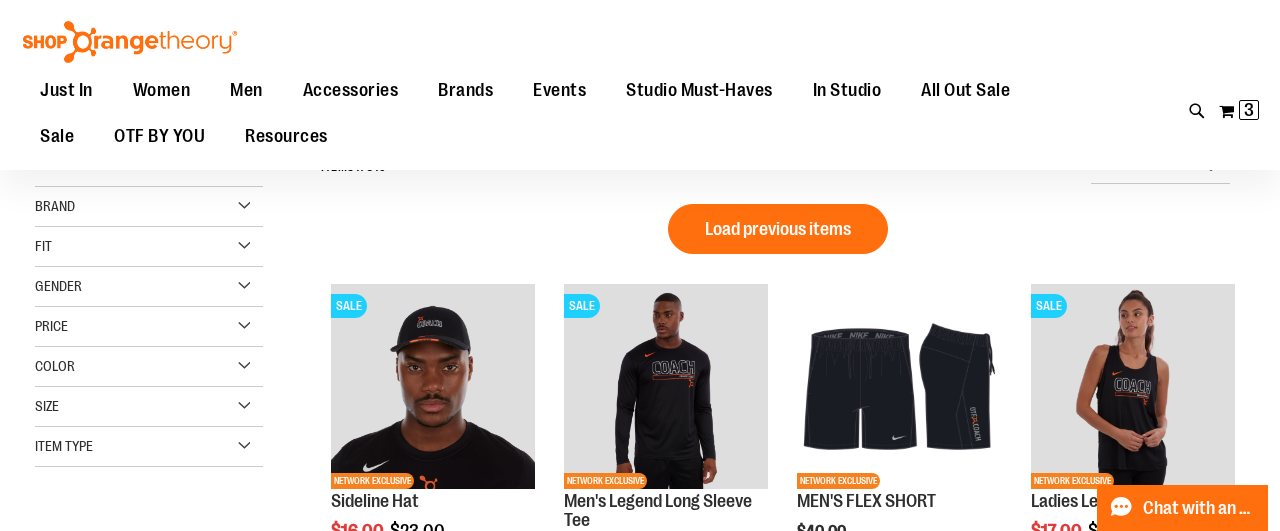 click on "Size" at bounding box center (149, 407) 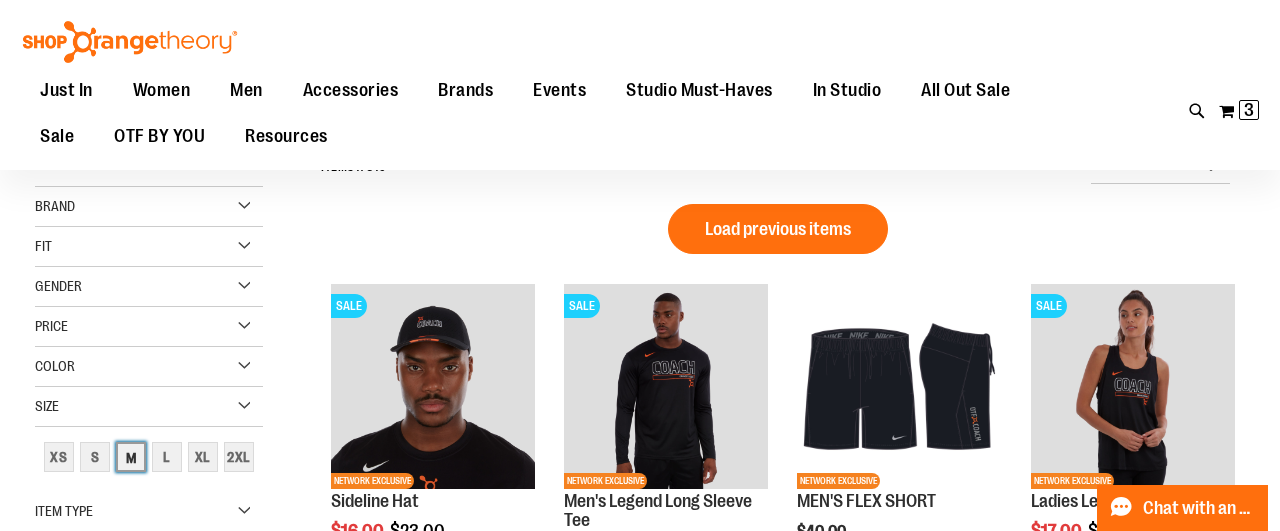 click on "M" at bounding box center [131, 457] 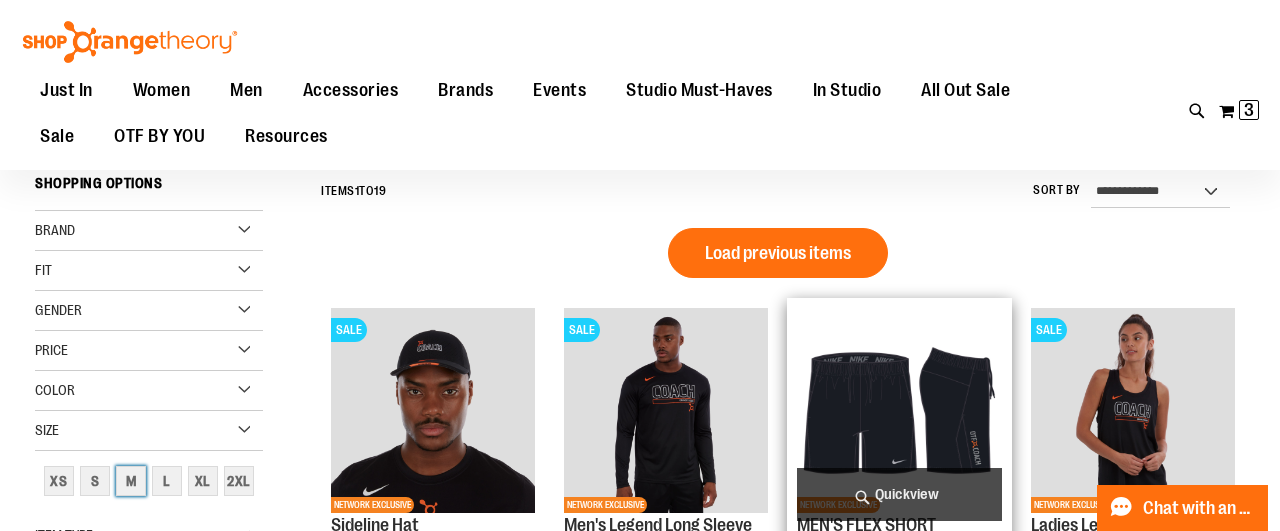 scroll, scrollTop: 181, scrollLeft: 0, axis: vertical 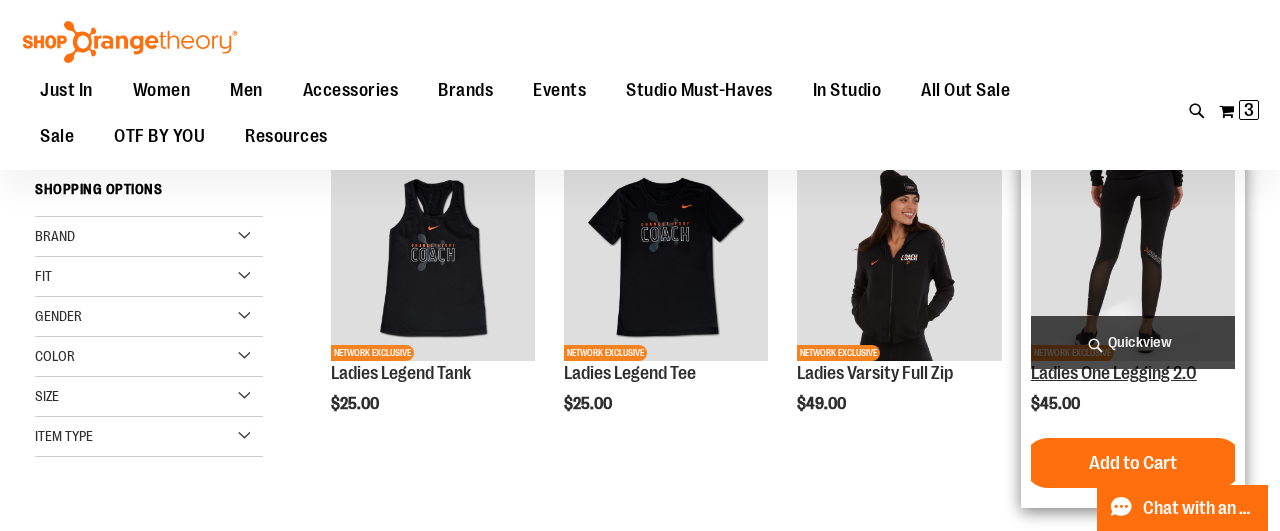 drag, startPoint x: 1209, startPoint y: 375, endPoint x: 1037, endPoint y: 377, distance: 172.01163 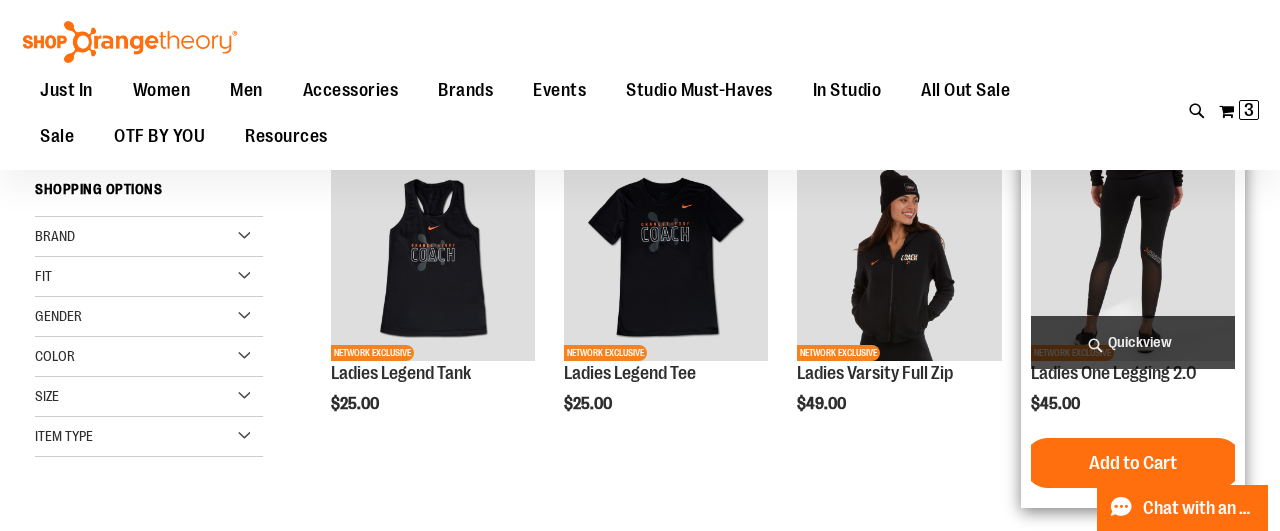click at bounding box center [1133, 258] 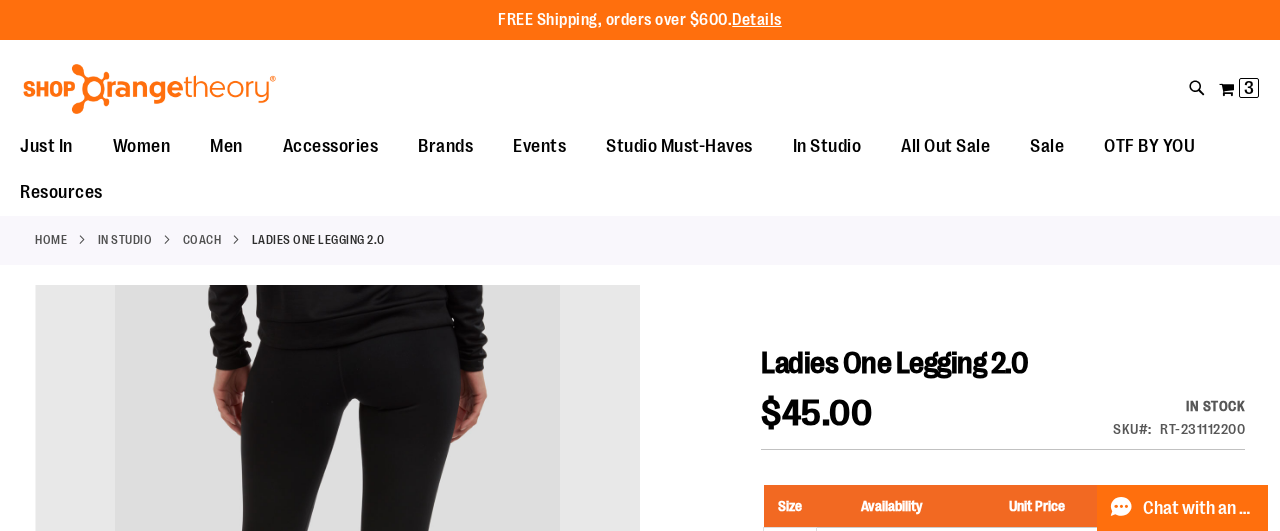 scroll, scrollTop: 16, scrollLeft: 0, axis: vertical 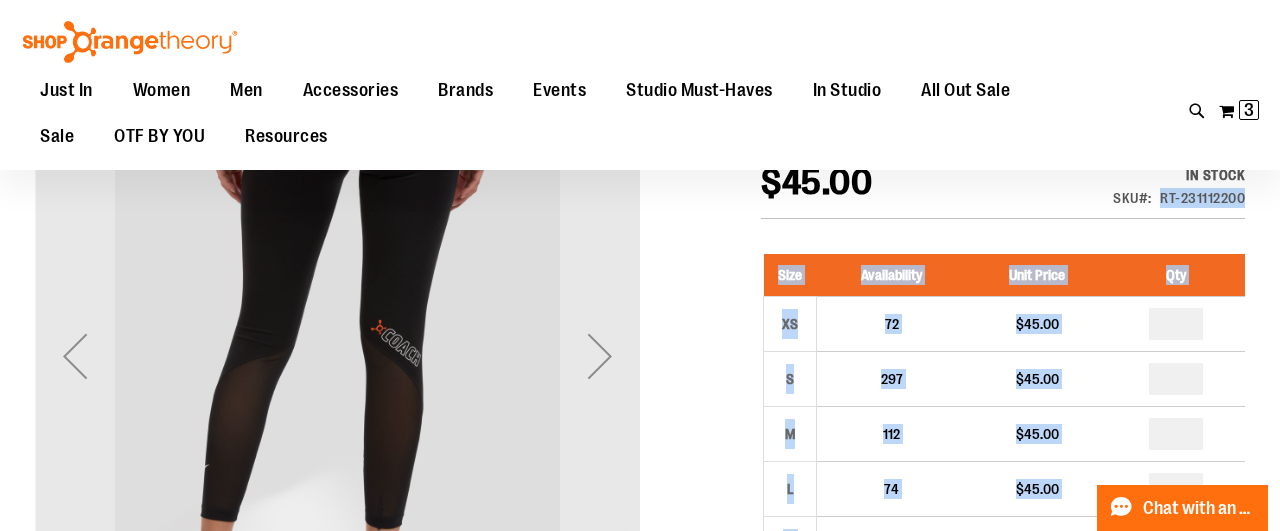 drag, startPoint x: 1253, startPoint y: 200, endPoint x: 1161, endPoint y: 199, distance: 92.00543 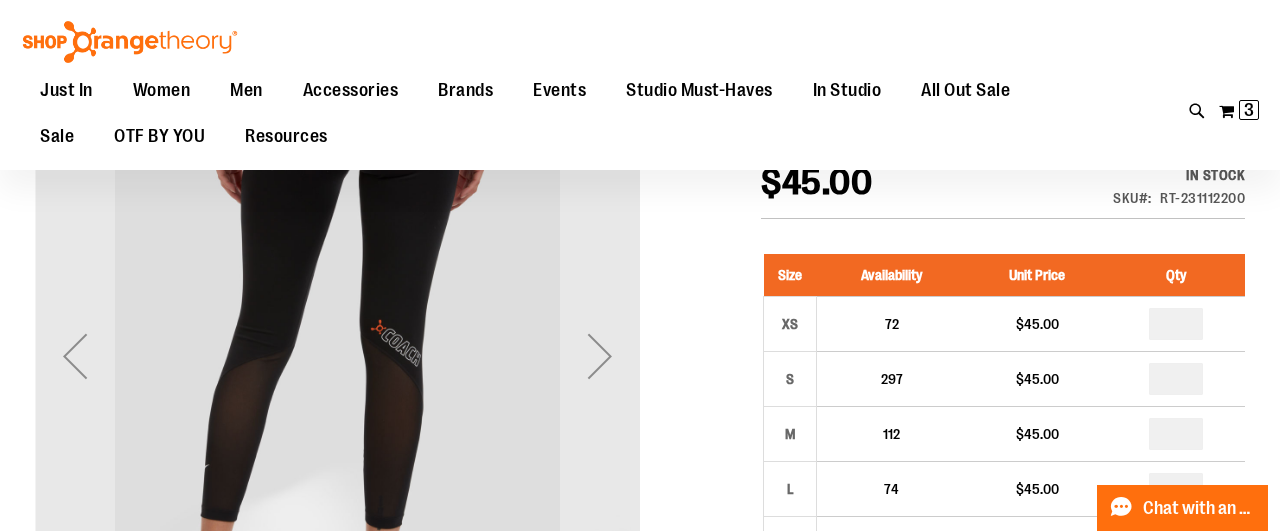 click on "In stock
Only  %1  left
SKU
RT-231112200" at bounding box center [1155, 191] 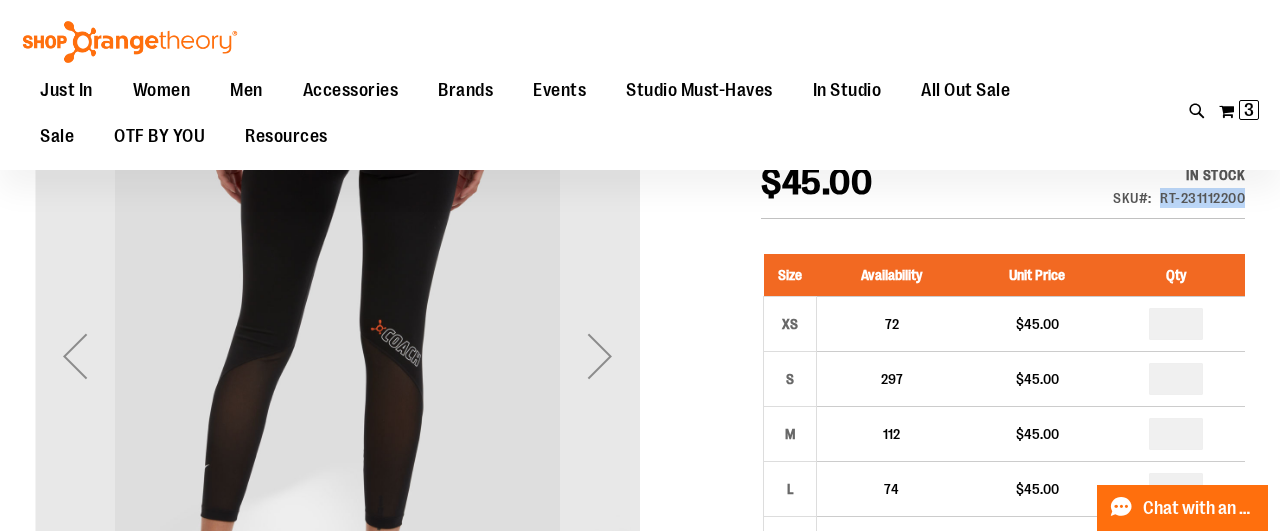 drag, startPoint x: 1242, startPoint y: 198, endPoint x: 1161, endPoint y: 197, distance: 81.00617 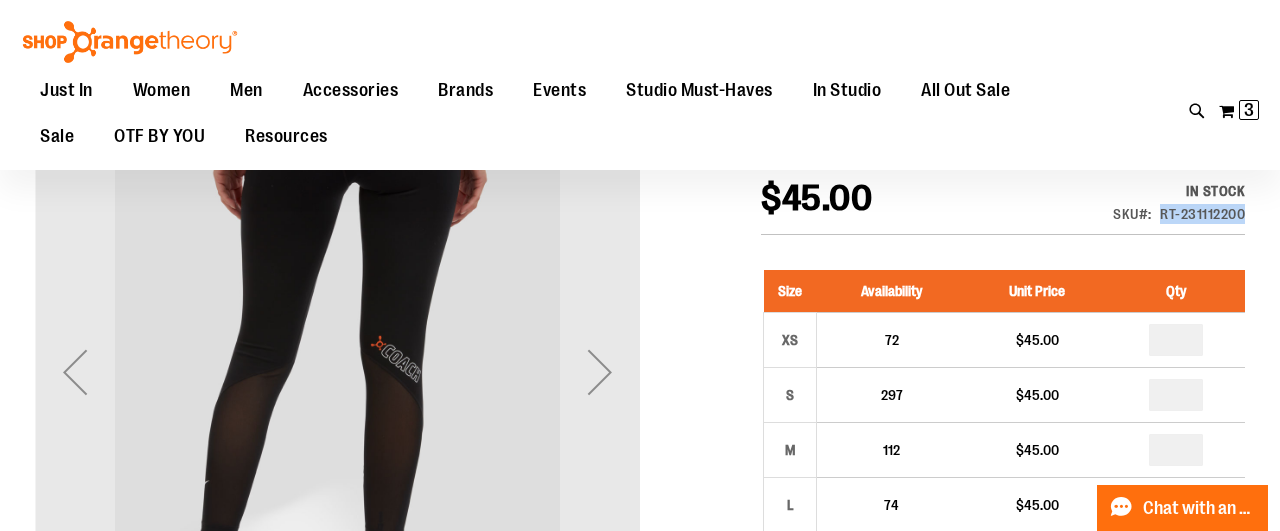 scroll, scrollTop: 310, scrollLeft: 0, axis: vertical 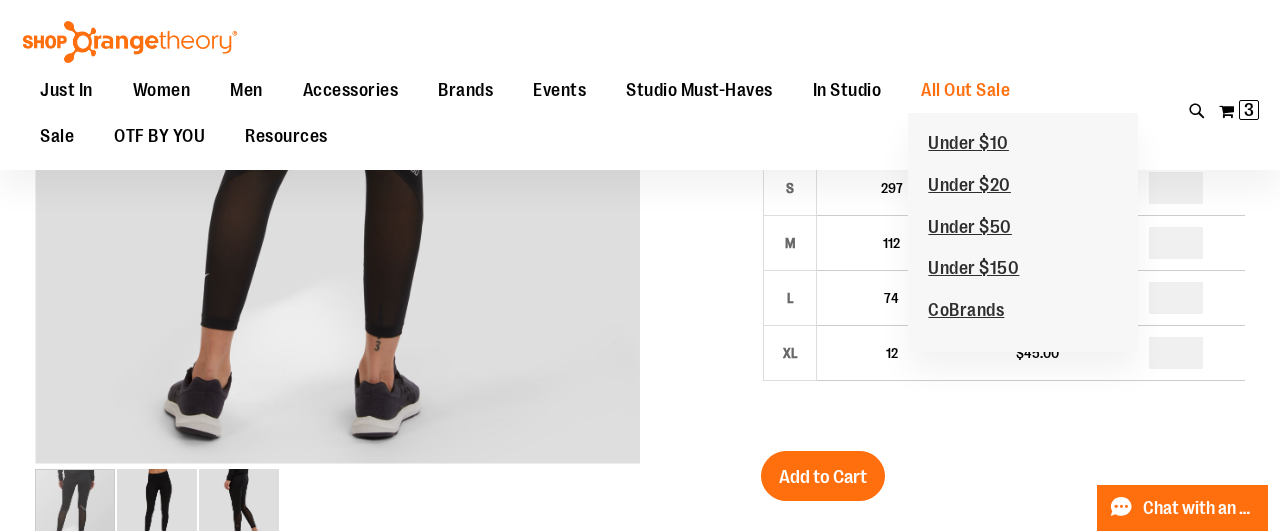 click at bounding box center [640, 454] 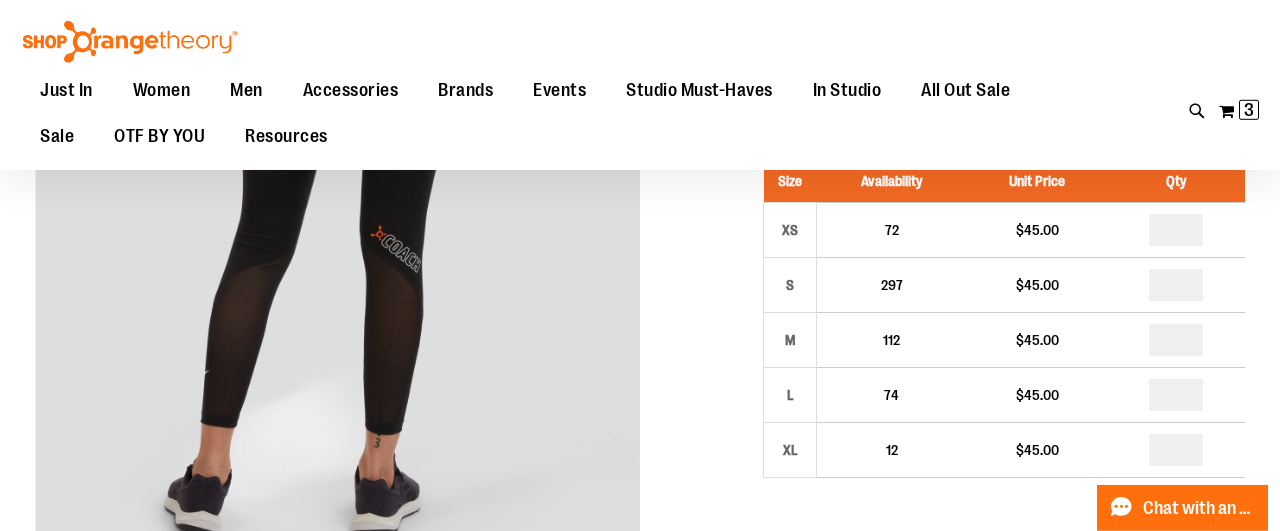 scroll, scrollTop: 0, scrollLeft: 0, axis: both 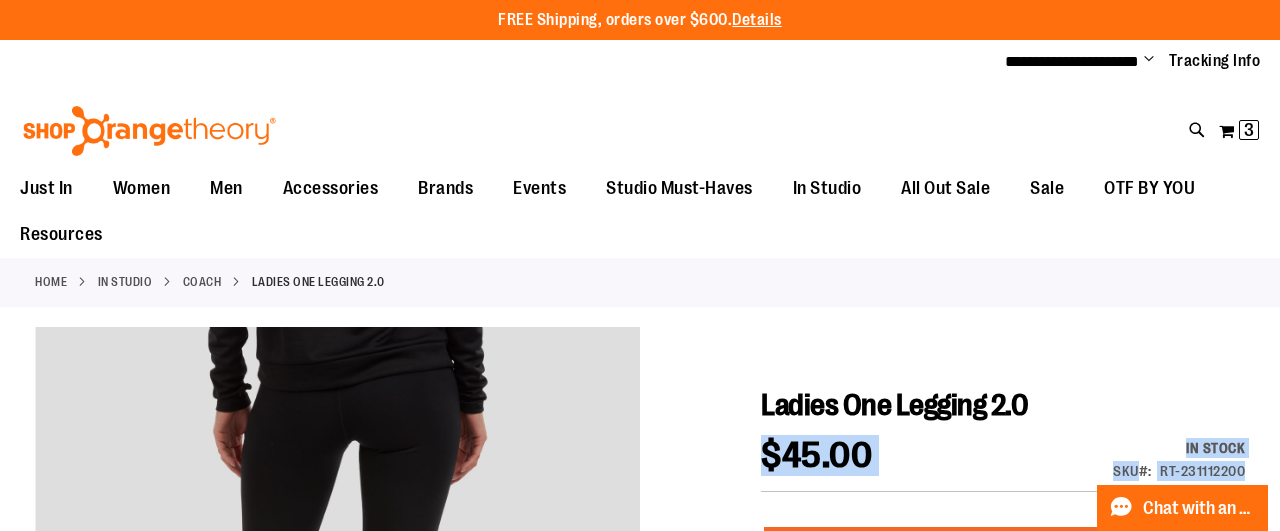 drag, startPoint x: 755, startPoint y: 403, endPoint x: 1061, endPoint y: 431, distance: 307.27838 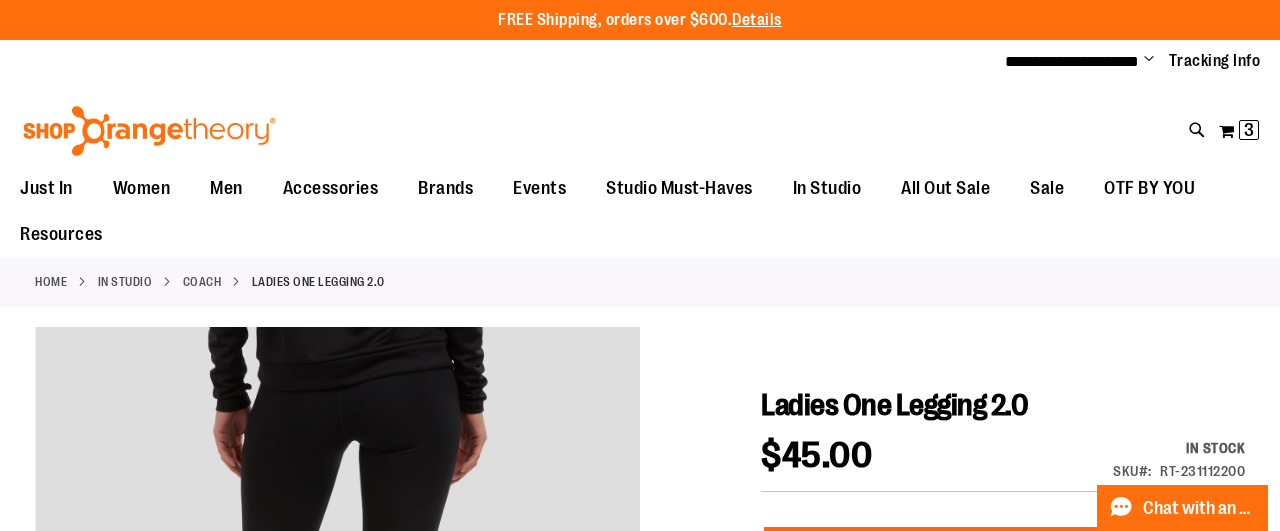 drag, startPoint x: 1068, startPoint y: 422, endPoint x: 1053, endPoint y: 413, distance: 17.492855 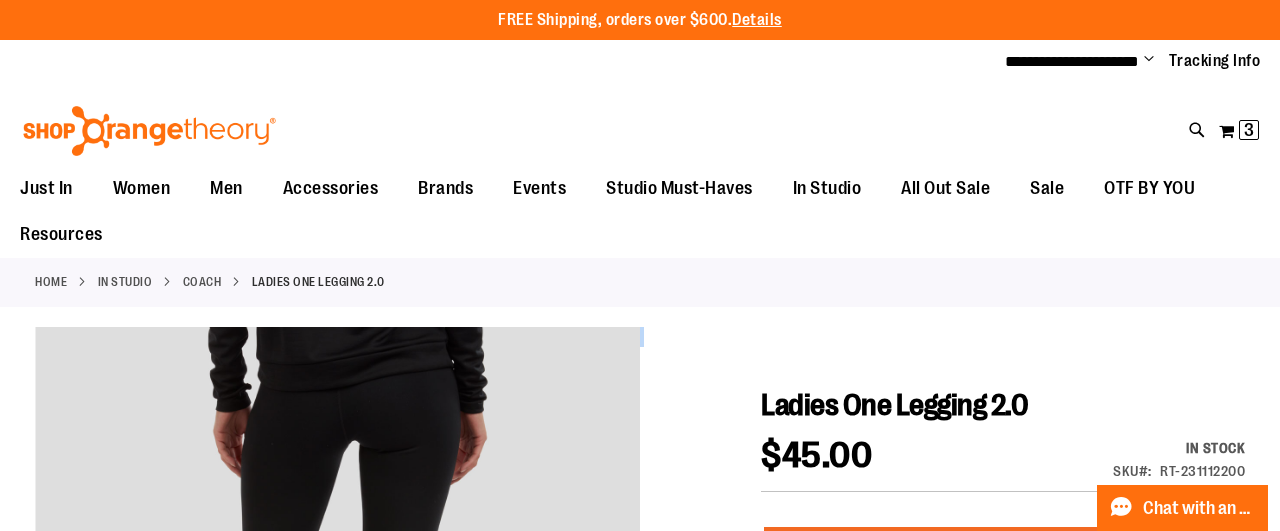 drag, startPoint x: 1030, startPoint y: 400, endPoint x: 757, endPoint y: 406, distance: 273.06592 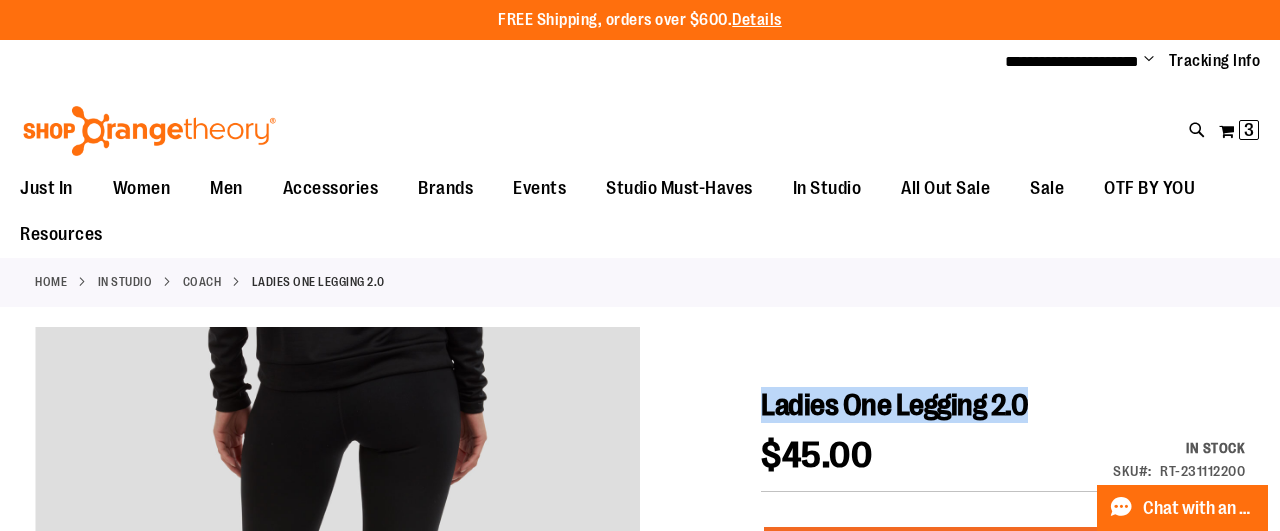 drag, startPoint x: 1037, startPoint y: 406, endPoint x: 761, endPoint y: 408, distance: 276.00723 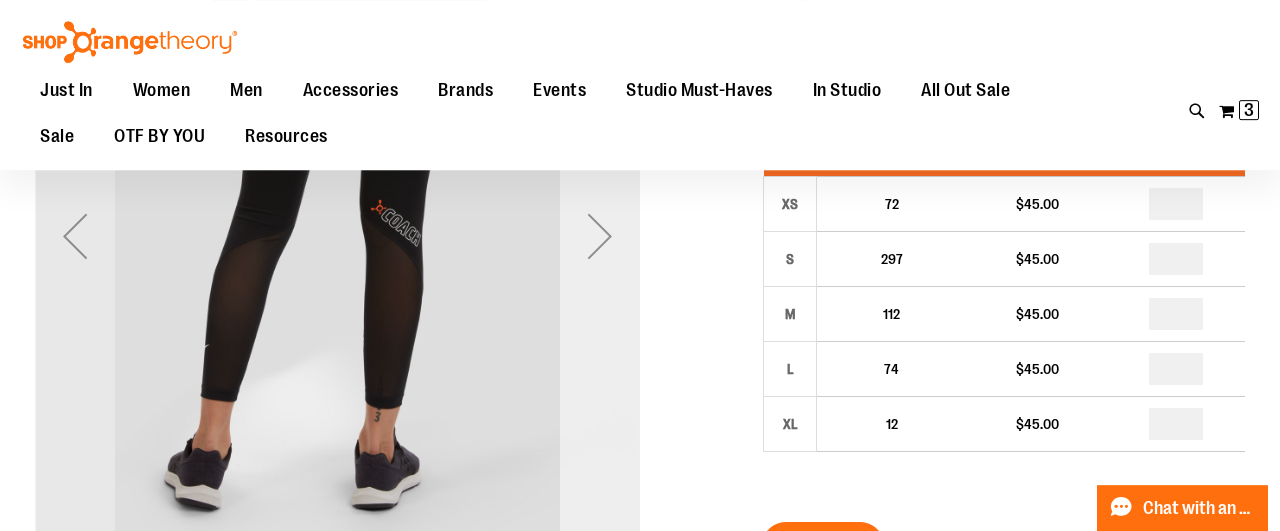 scroll, scrollTop: 206, scrollLeft: 0, axis: vertical 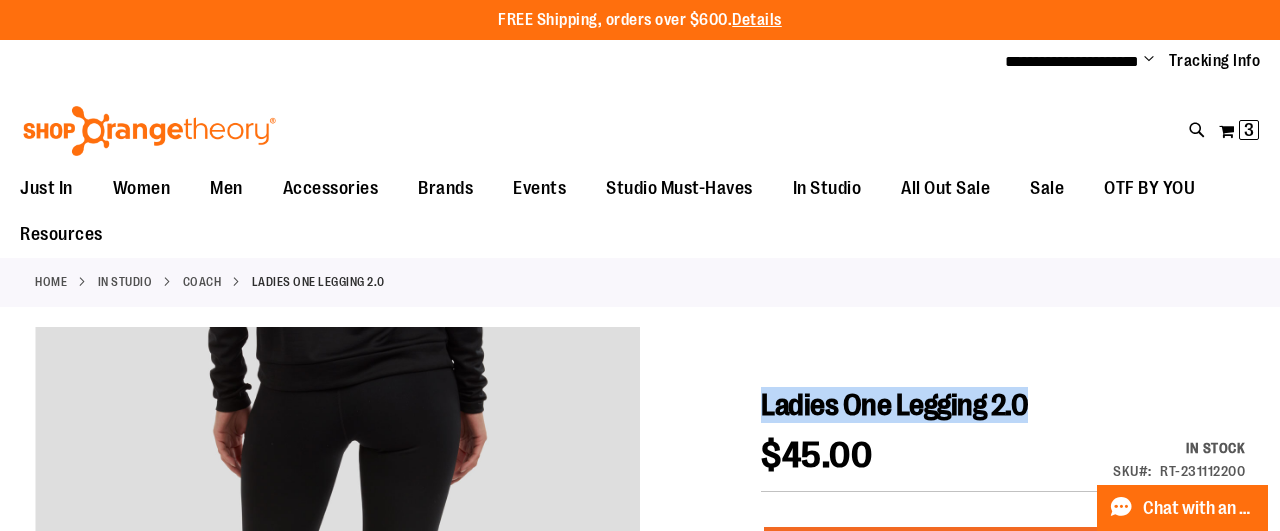 copy on "Ladies One Legging 2.0" 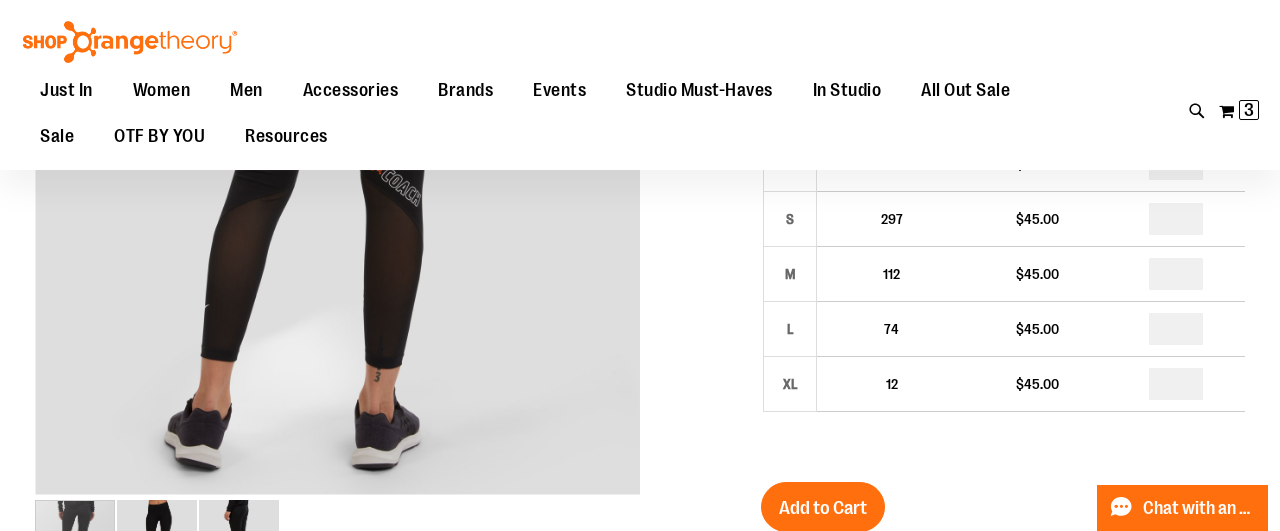 scroll, scrollTop: 204, scrollLeft: 0, axis: vertical 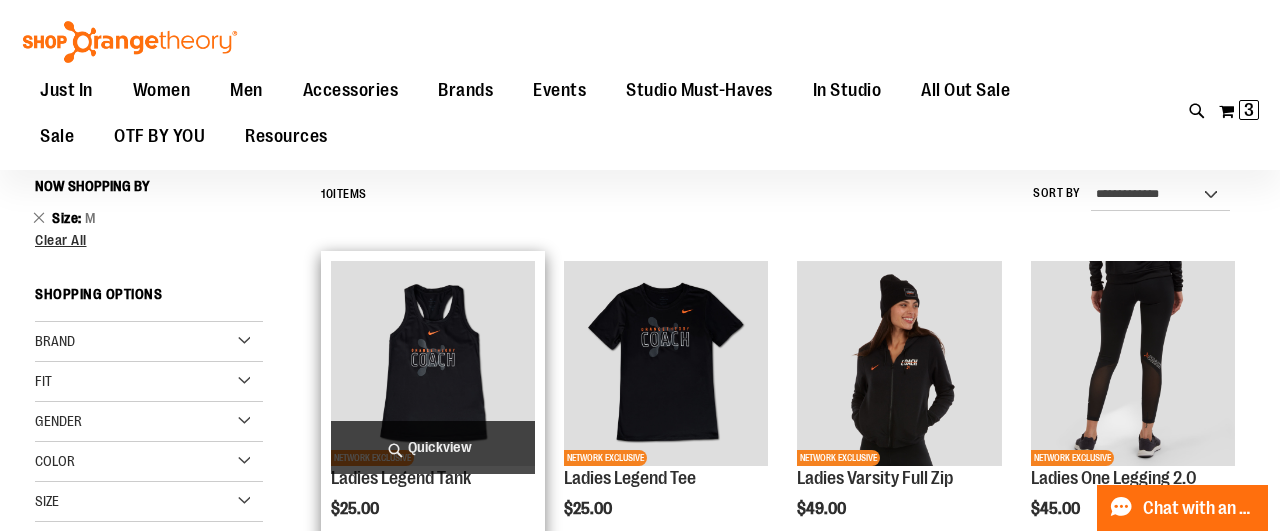 click at bounding box center [433, 363] 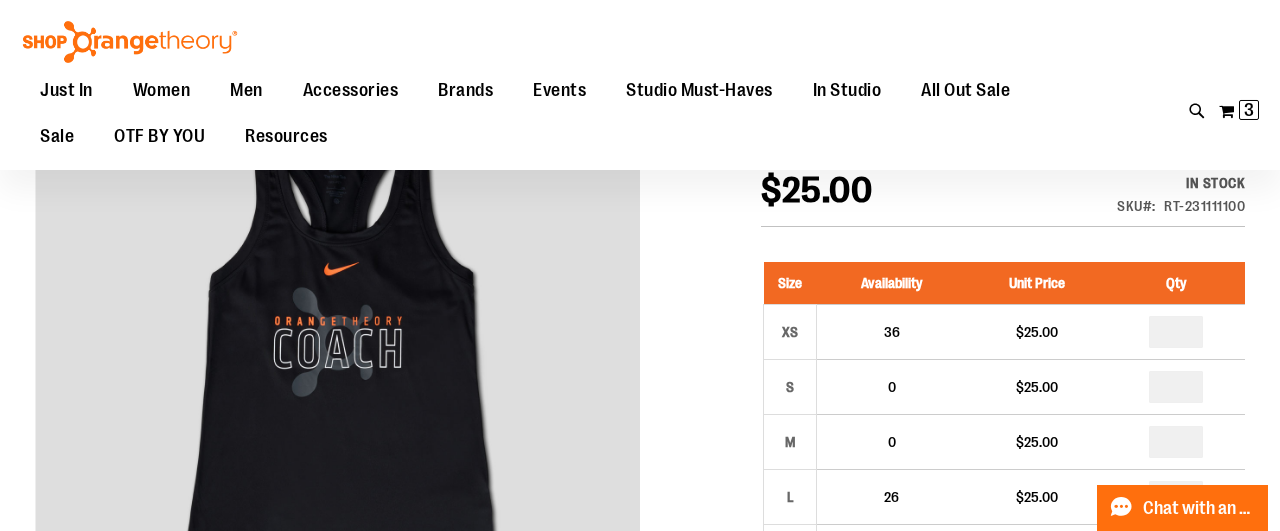 scroll, scrollTop: 0, scrollLeft: 0, axis: both 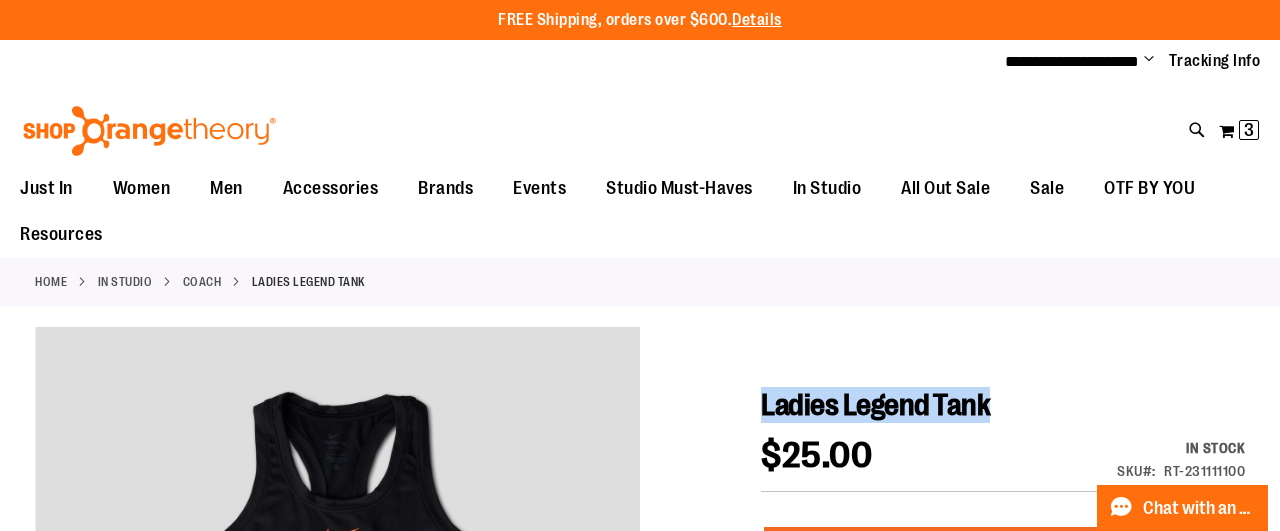 drag, startPoint x: 1011, startPoint y: 396, endPoint x: 763, endPoint y: 409, distance: 248.34048 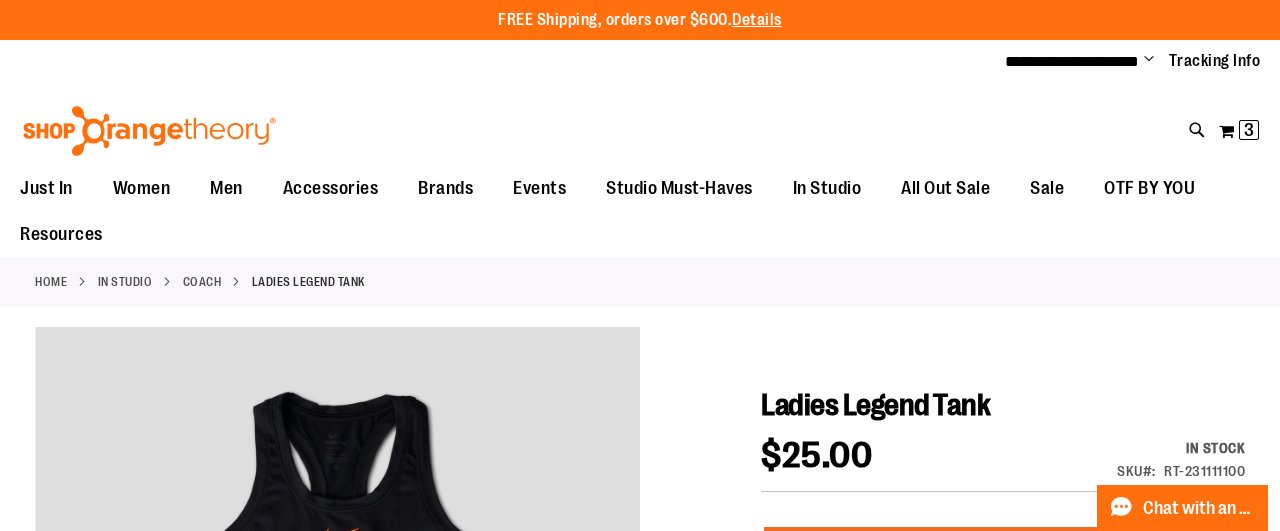 click on "Toggle Nav
Search
Popular Suggestions
Advanced Search" at bounding box center [640, 125] 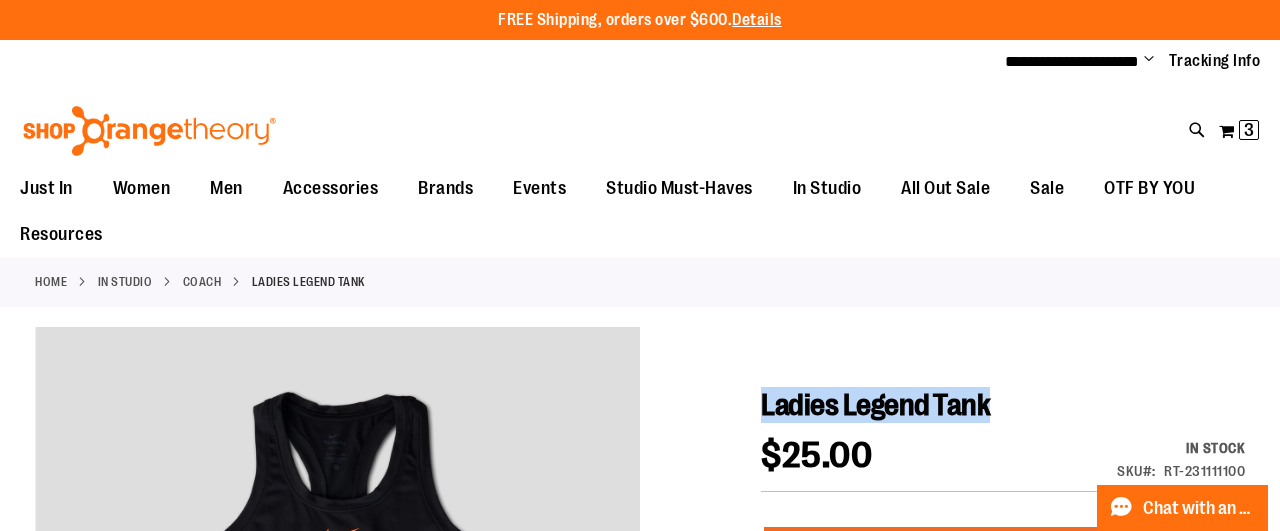 drag, startPoint x: 762, startPoint y: 399, endPoint x: 1001, endPoint y: 407, distance: 239.13385 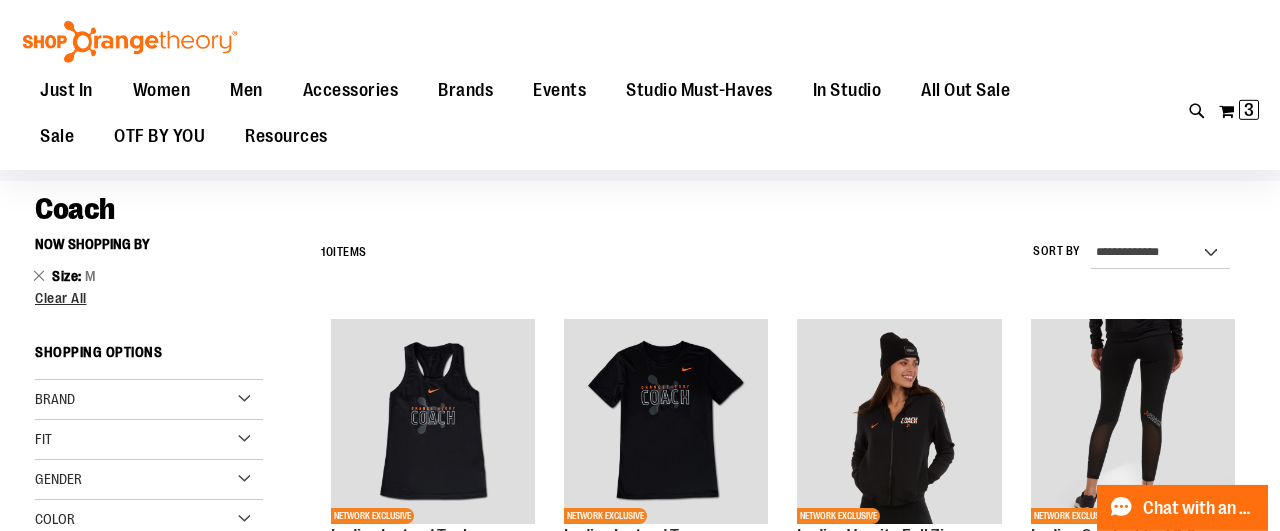 scroll, scrollTop: 75, scrollLeft: 0, axis: vertical 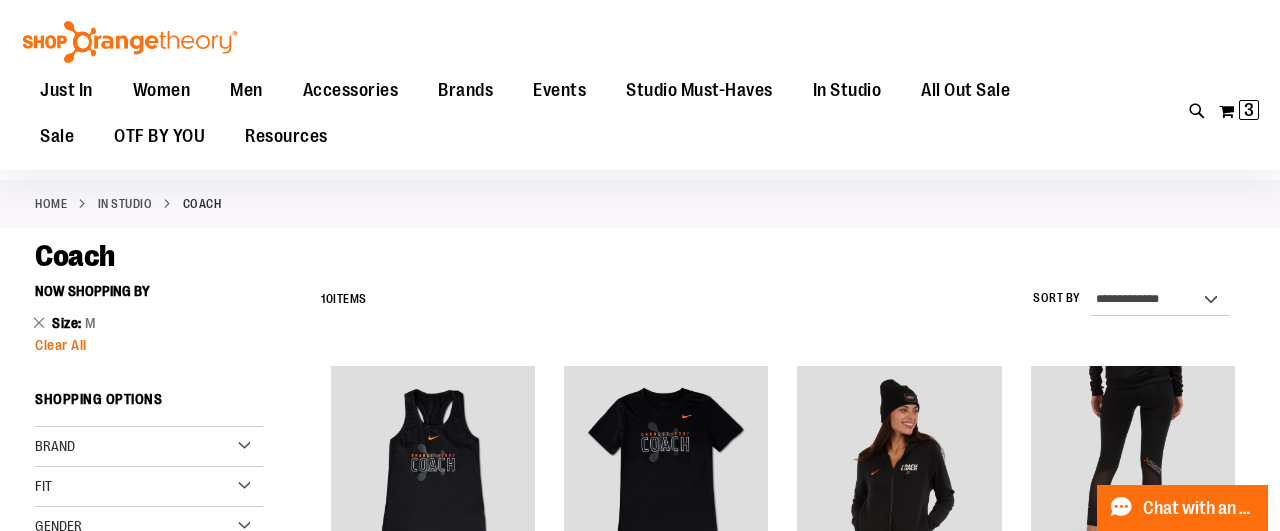 click on "Clear All" at bounding box center [61, 345] 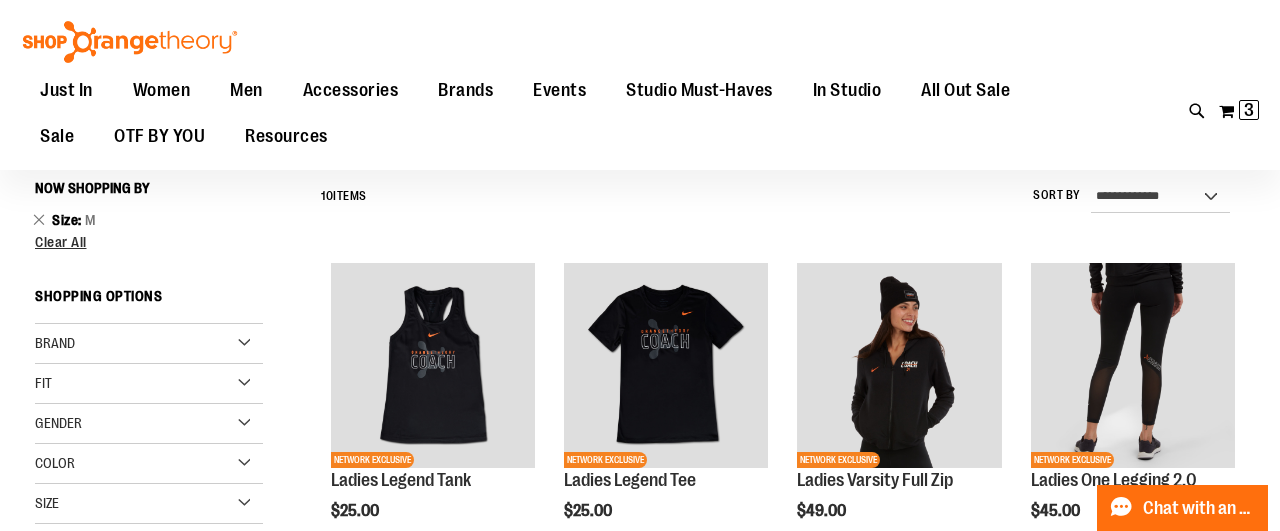 scroll, scrollTop: 180, scrollLeft: 0, axis: vertical 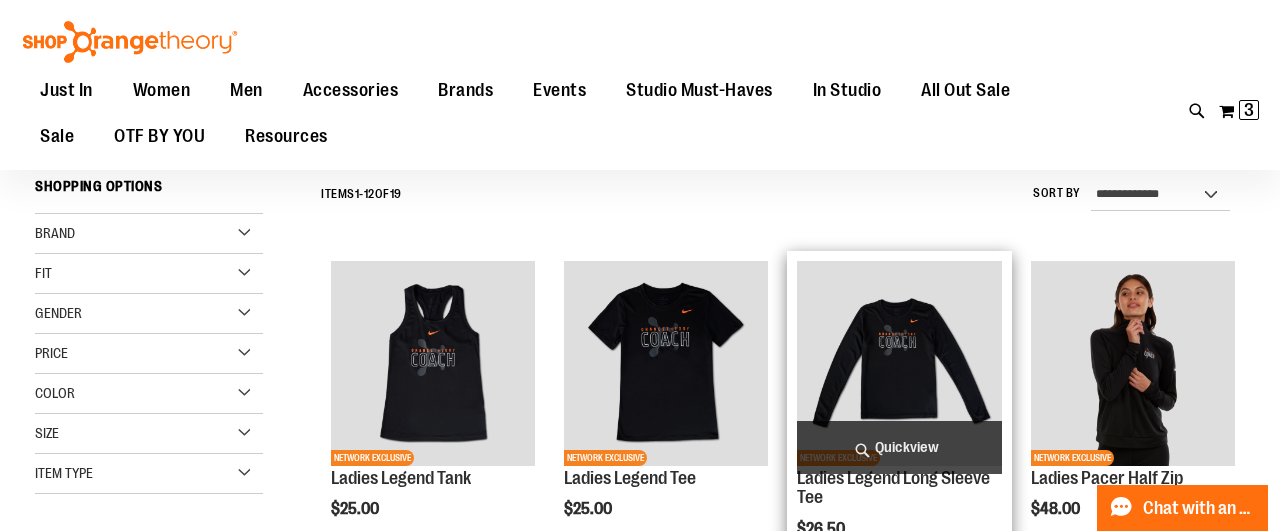 click at bounding box center [899, 363] 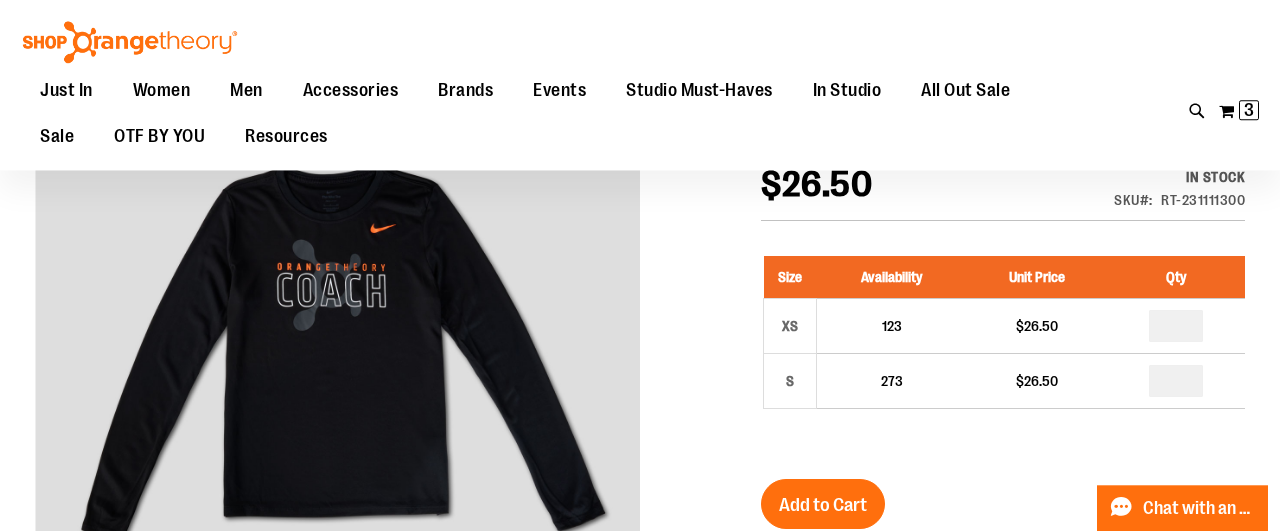 scroll, scrollTop: 0, scrollLeft: 0, axis: both 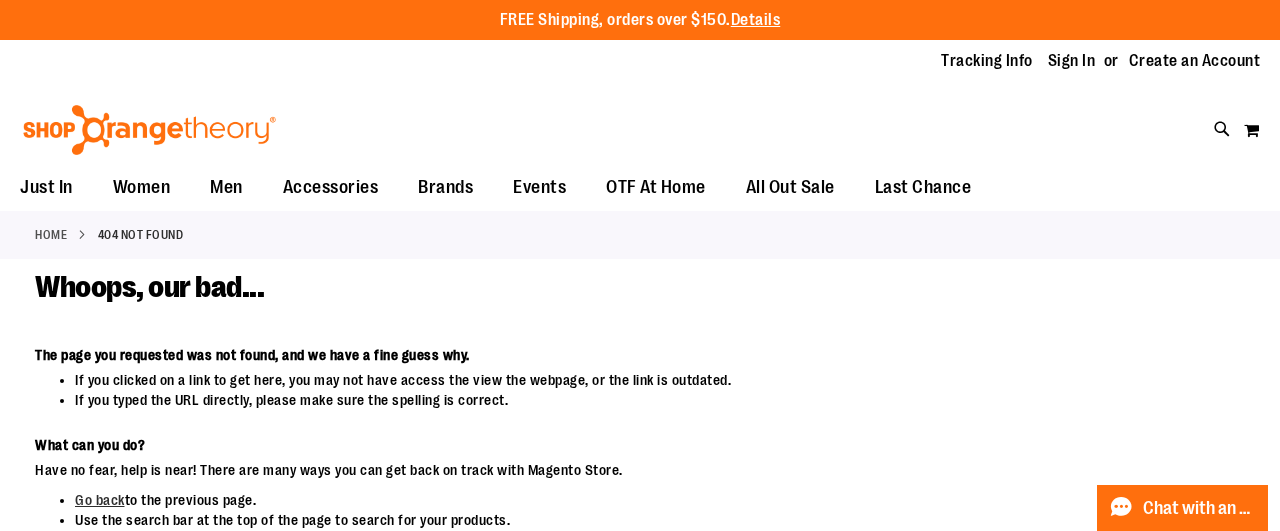 click at bounding box center (149, 130) 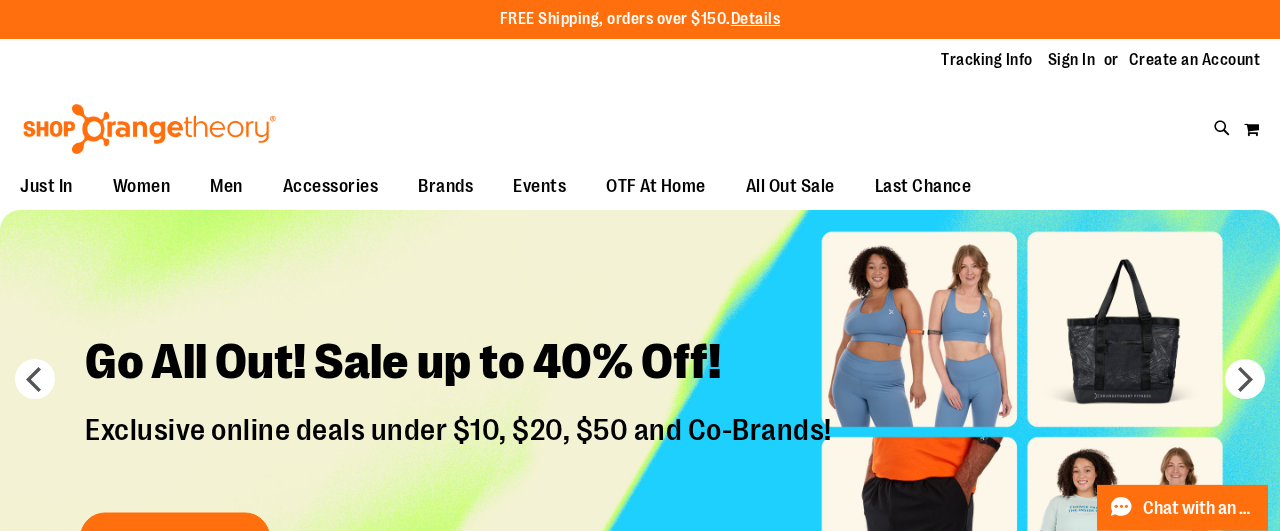 scroll, scrollTop: 103, scrollLeft: 0, axis: vertical 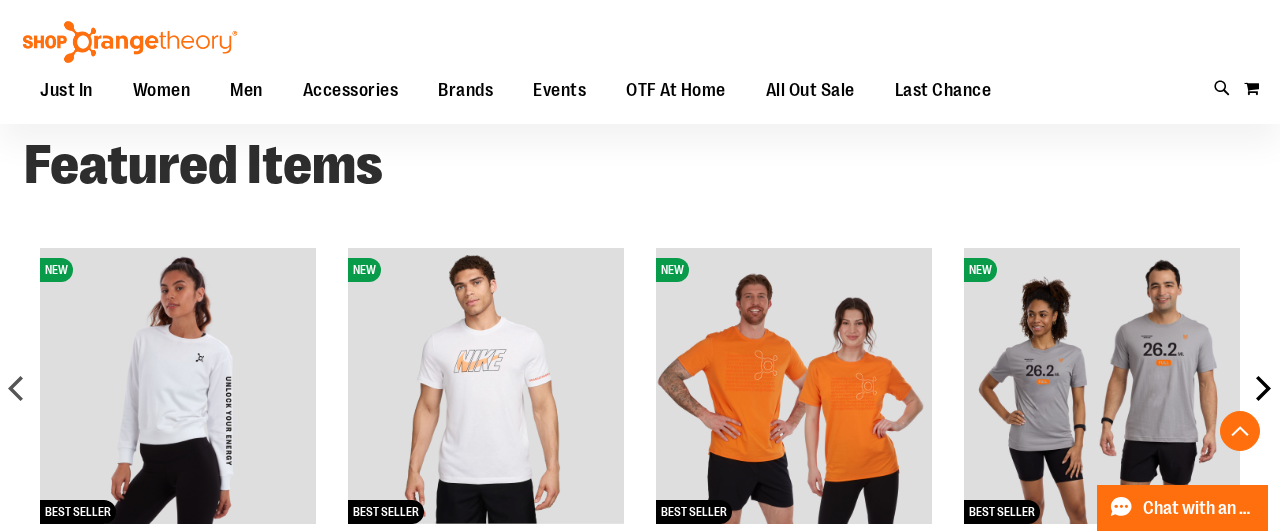 click on "next" at bounding box center (1263, 388) 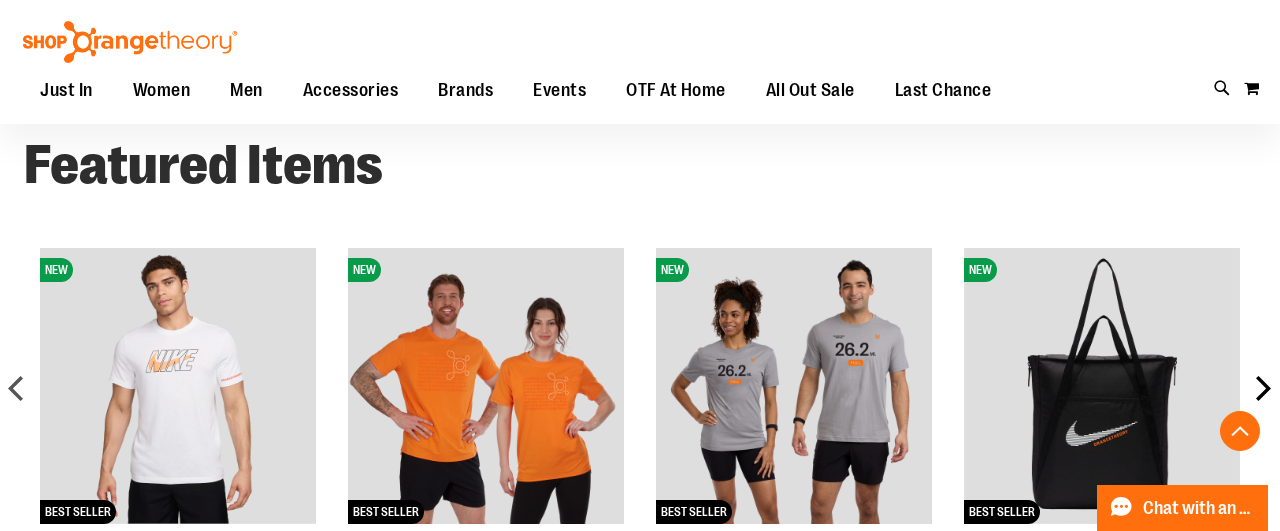 click on "next" at bounding box center [1263, 388] 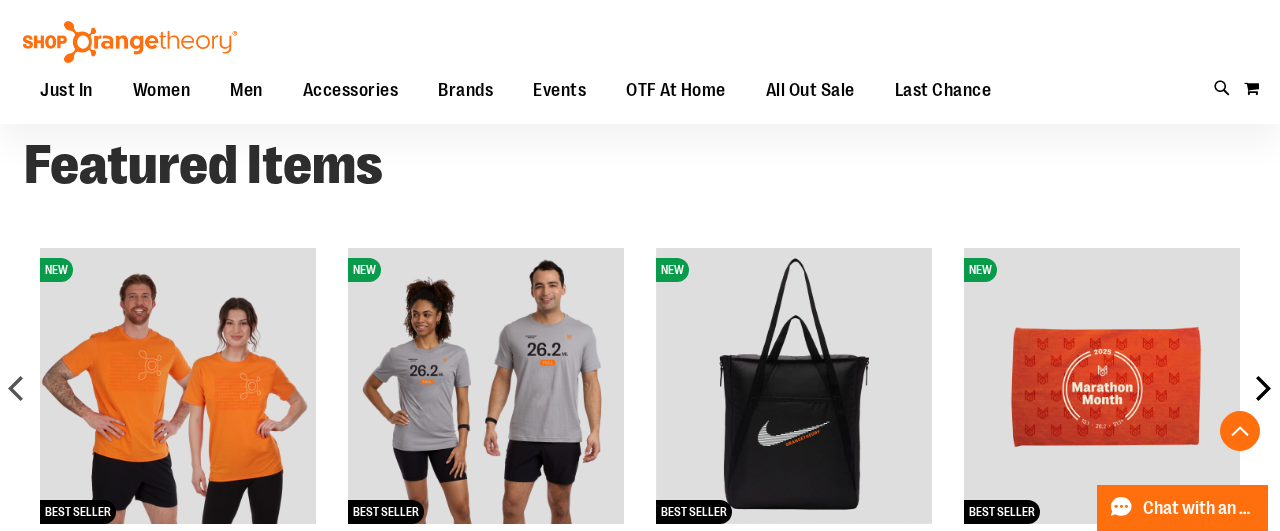 click on "next" at bounding box center (1263, 388) 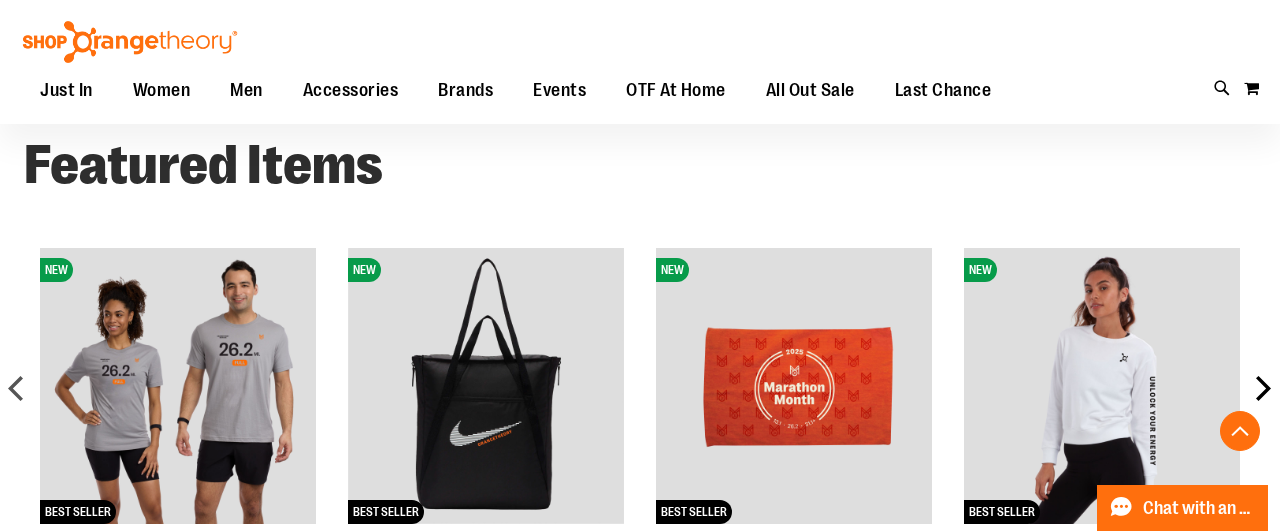 click on "next" at bounding box center (1263, 388) 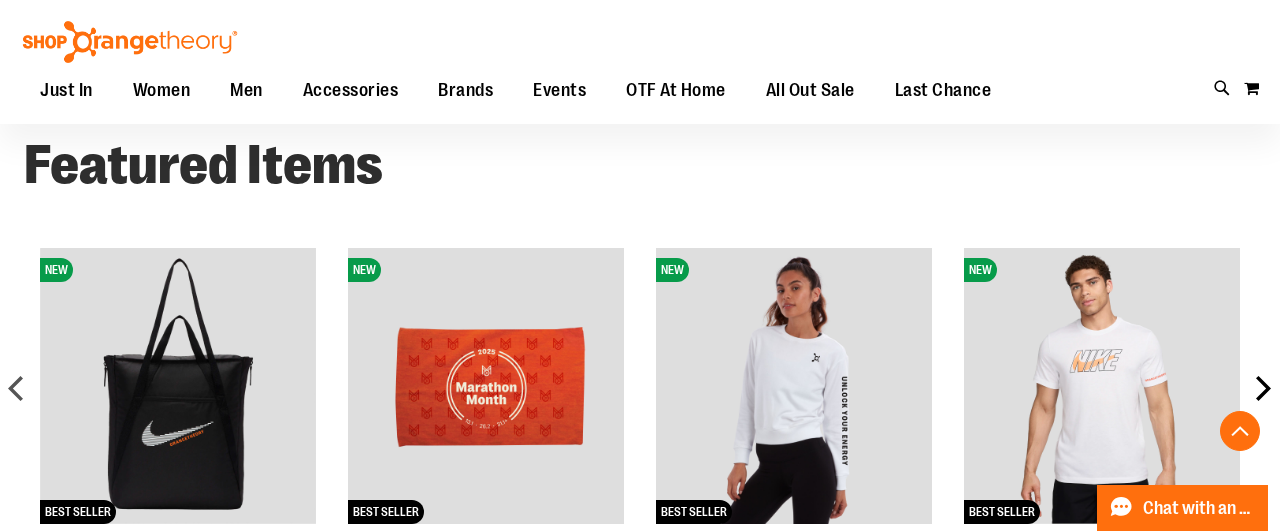click on "next" at bounding box center [1263, 388] 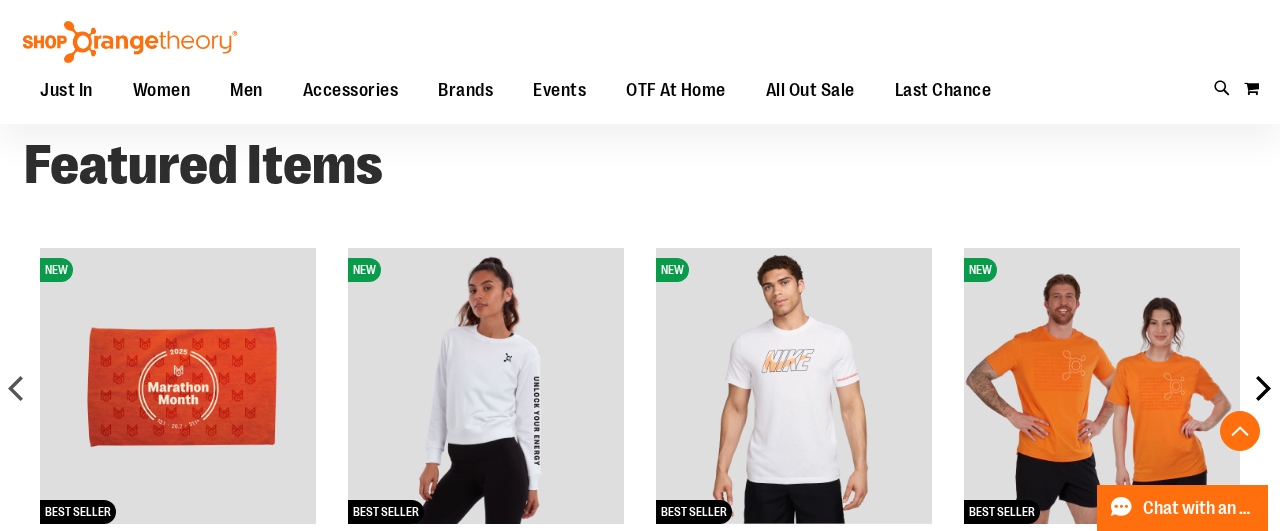 click on "next" at bounding box center [1263, 388] 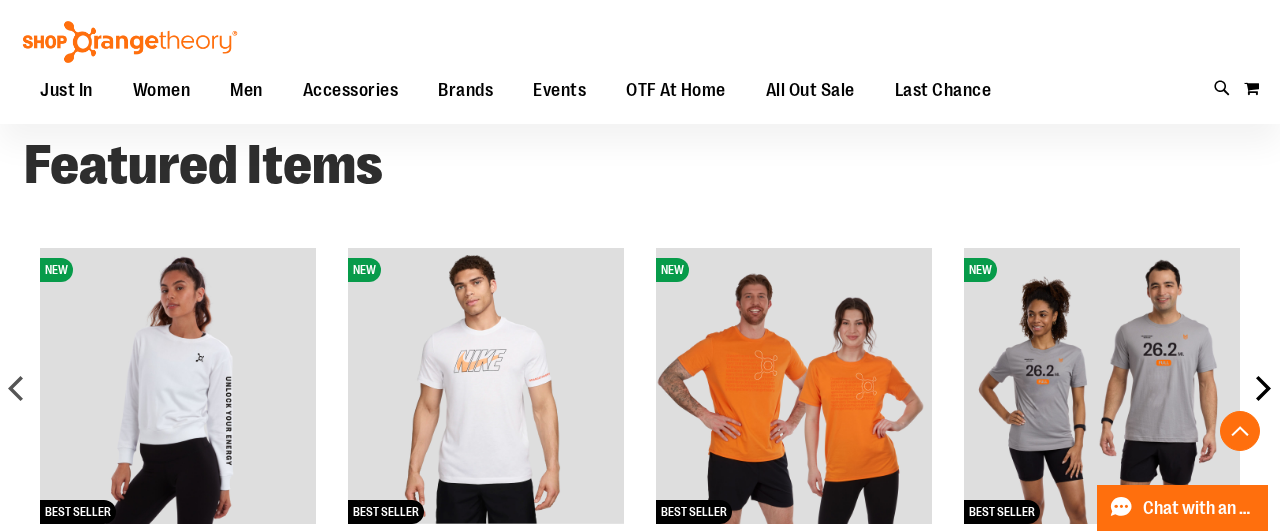 click on "next" at bounding box center [1263, 388] 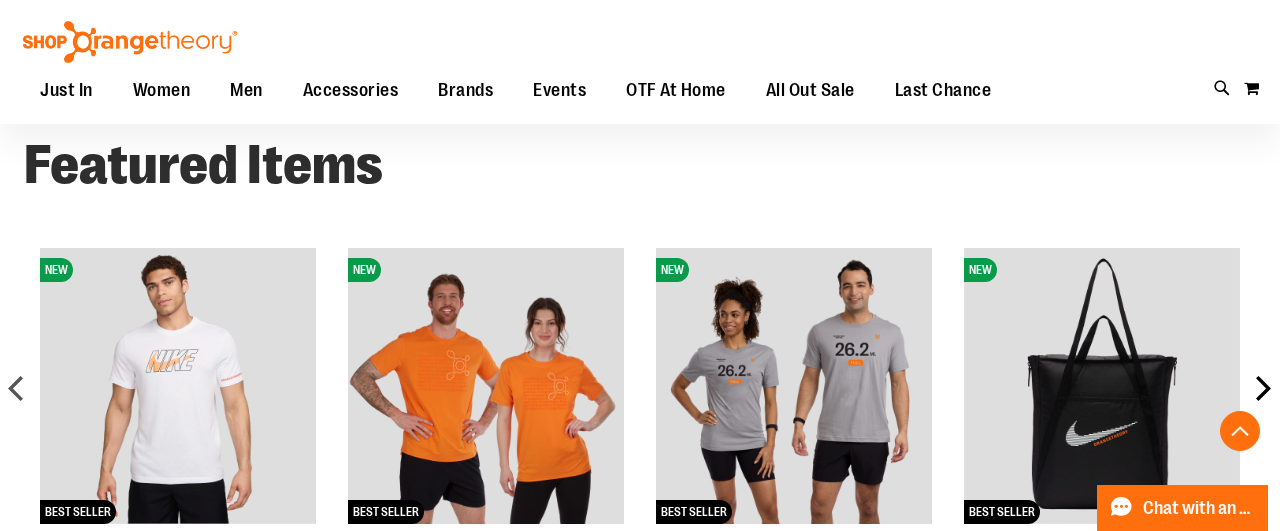 click on "next" at bounding box center (1263, 388) 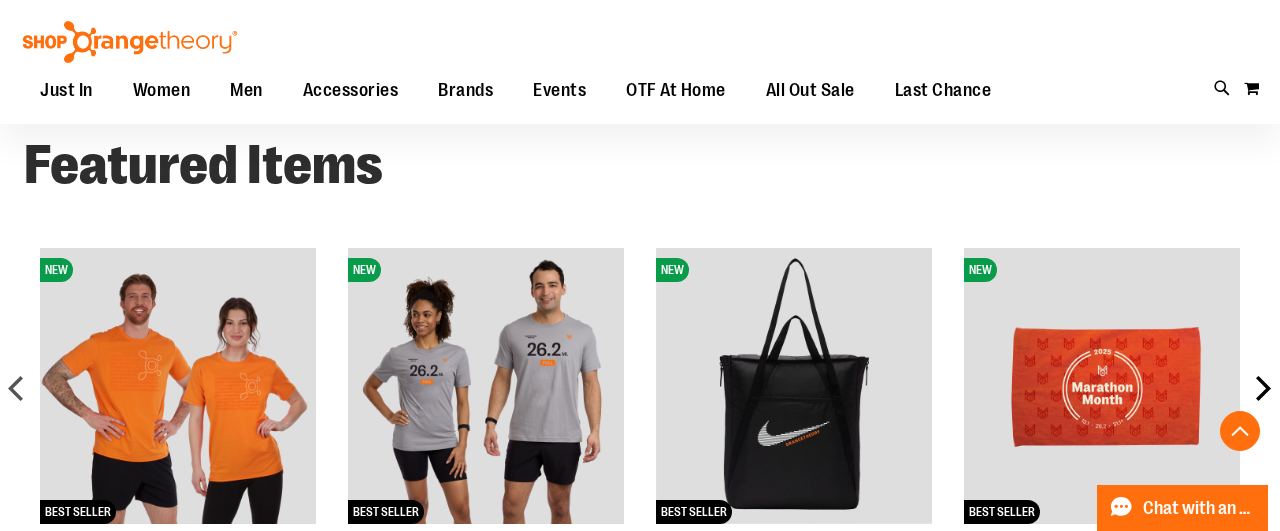 click on "next" at bounding box center (1263, 388) 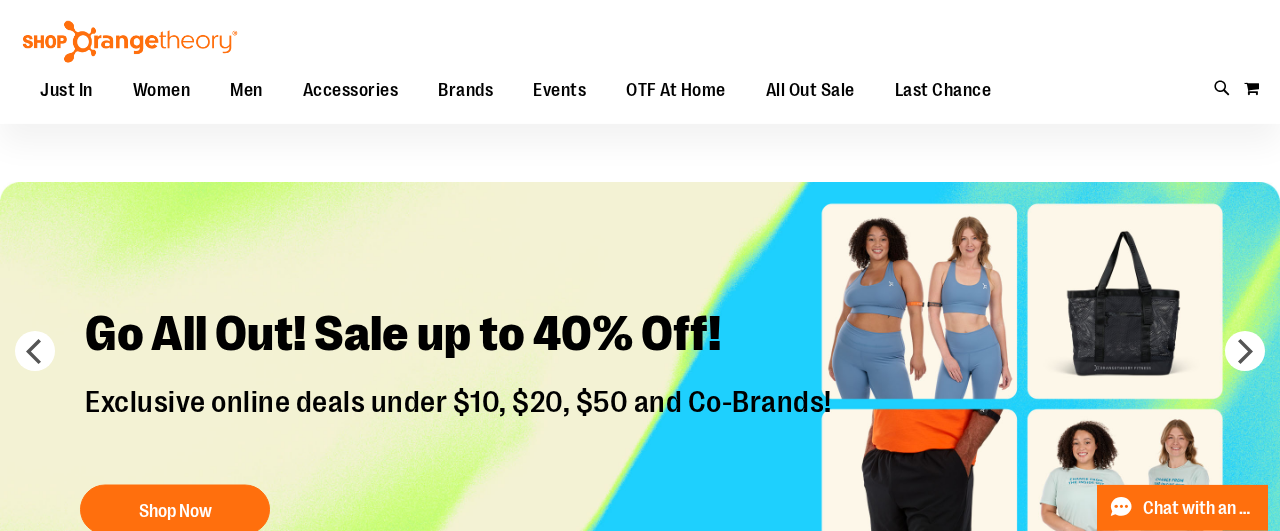 scroll, scrollTop: 0, scrollLeft: 0, axis: both 